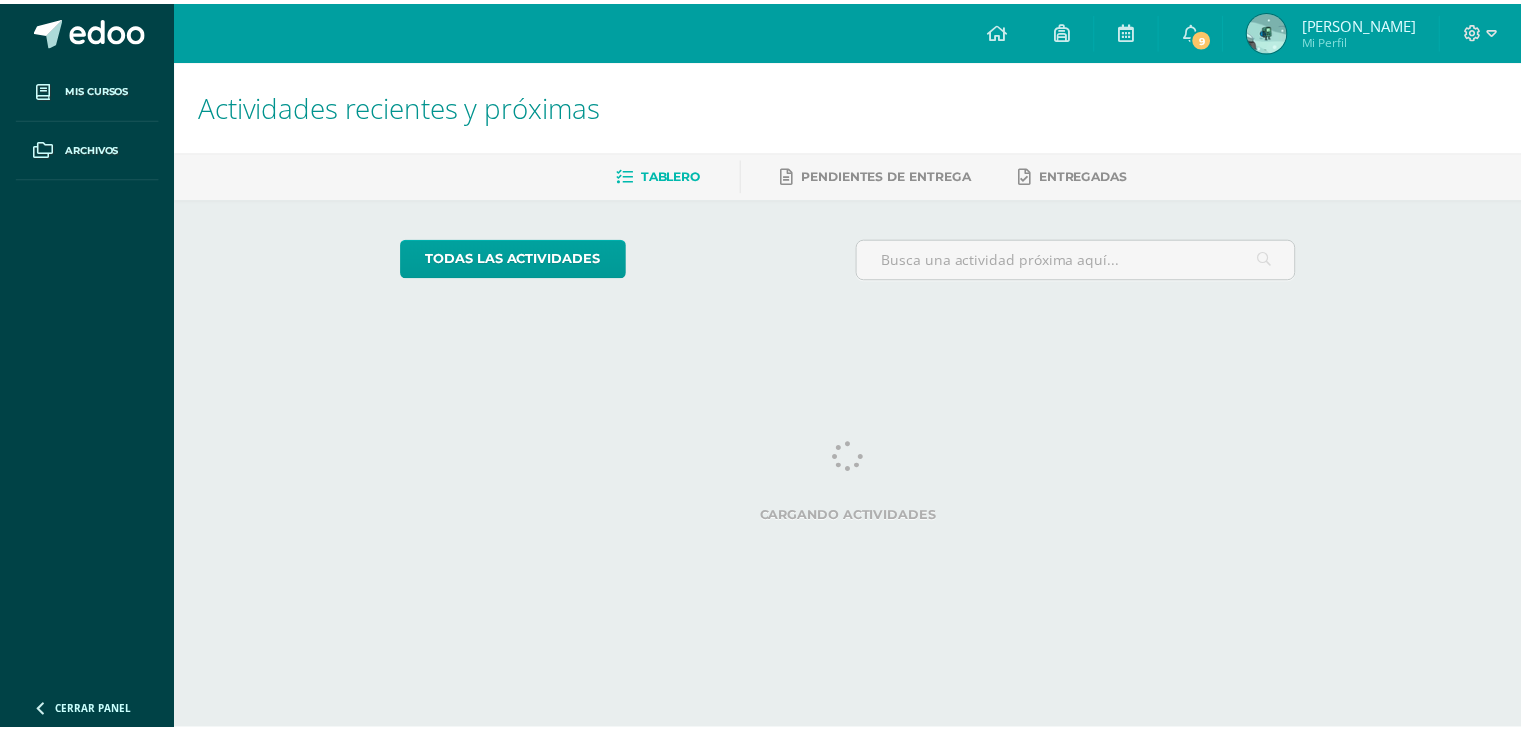scroll, scrollTop: 0, scrollLeft: 0, axis: both 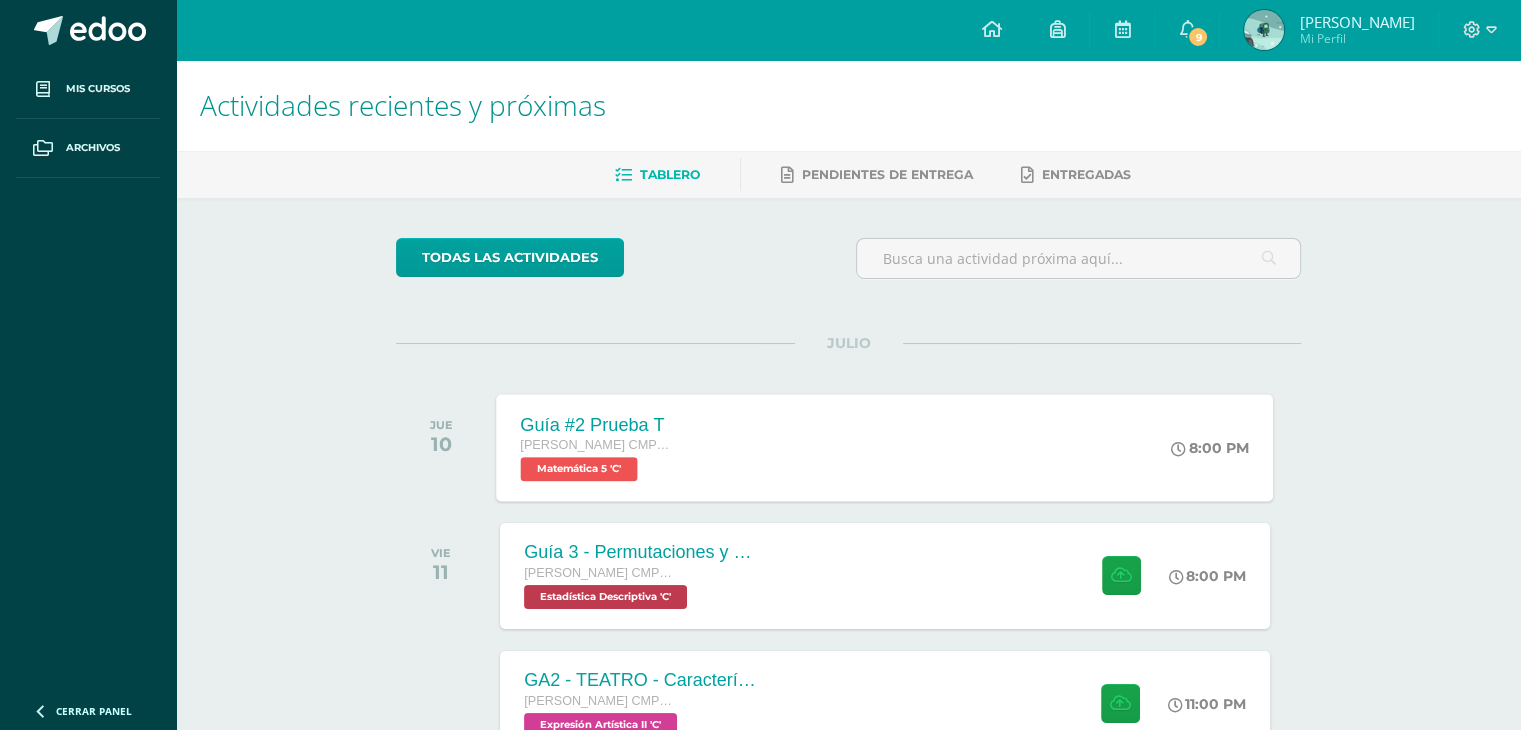 click on "Guía #2 Prueba T
Quinto Bachillerato CMP Bachillerato en CCLL con Orientación en Computación
Matemática 5 'C'
8:00 PM
Guía #2 Prueba T
Matemática 5
Cargando contenido" at bounding box center [885, 447] 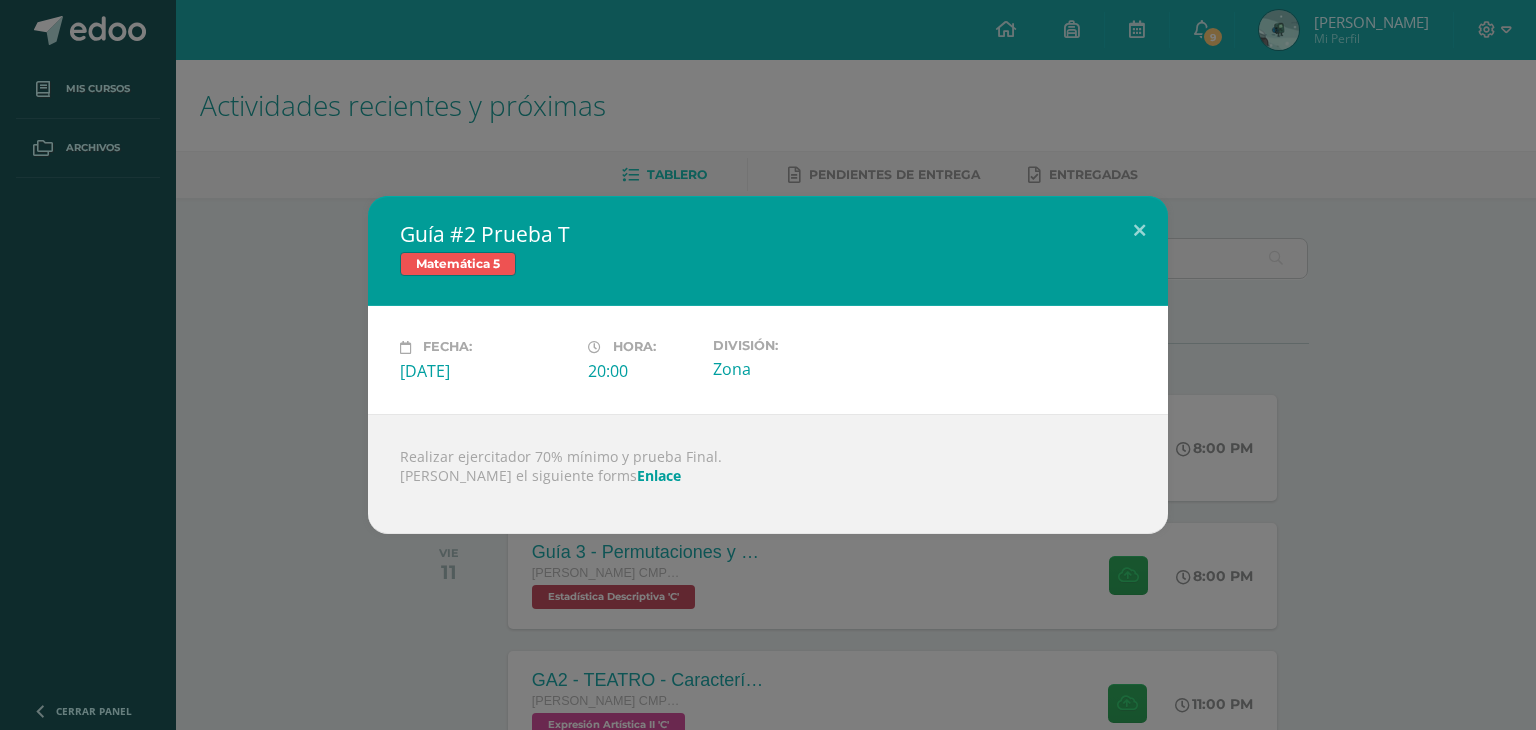 click on "Enlace" at bounding box center (659, 475) 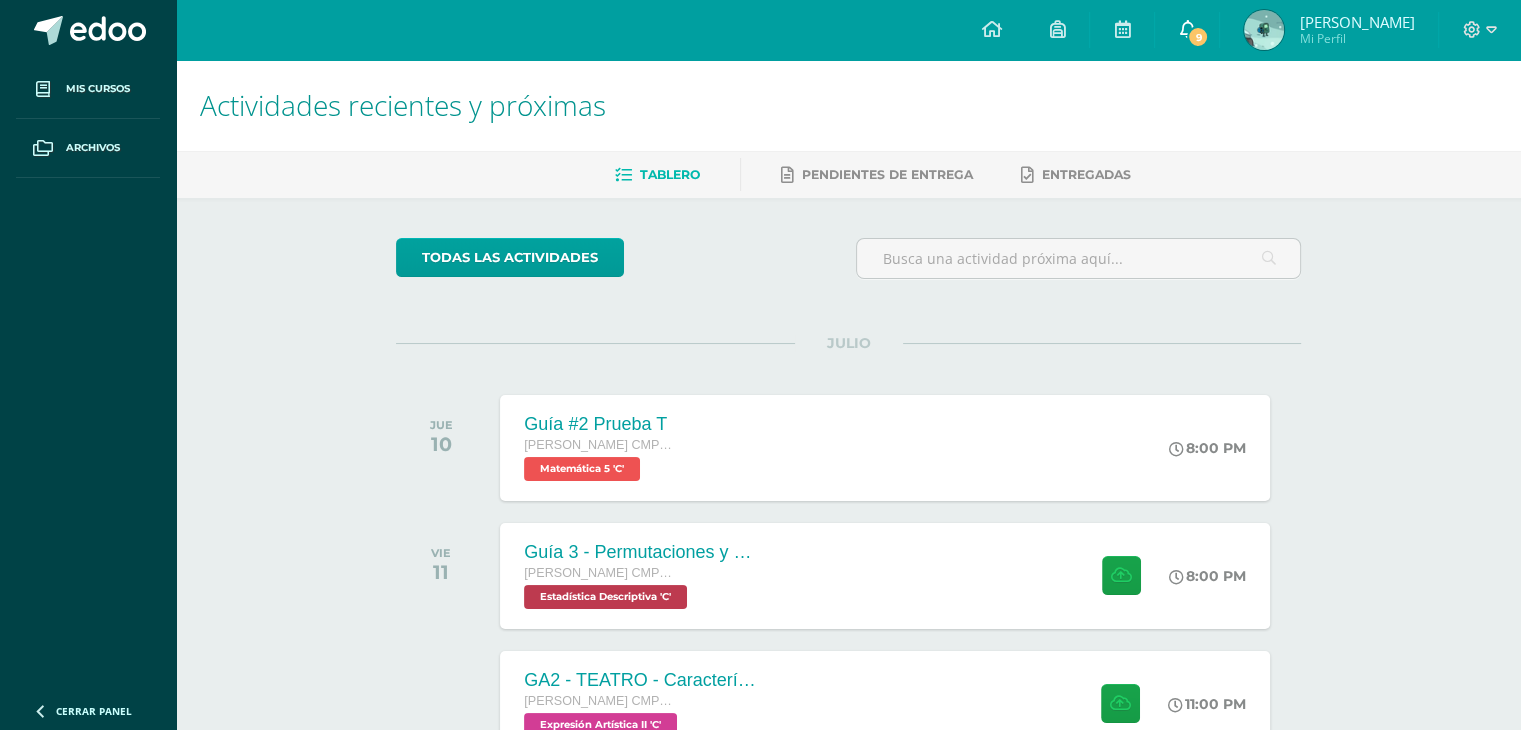 click on "9" at bounding box center (1198, 37) 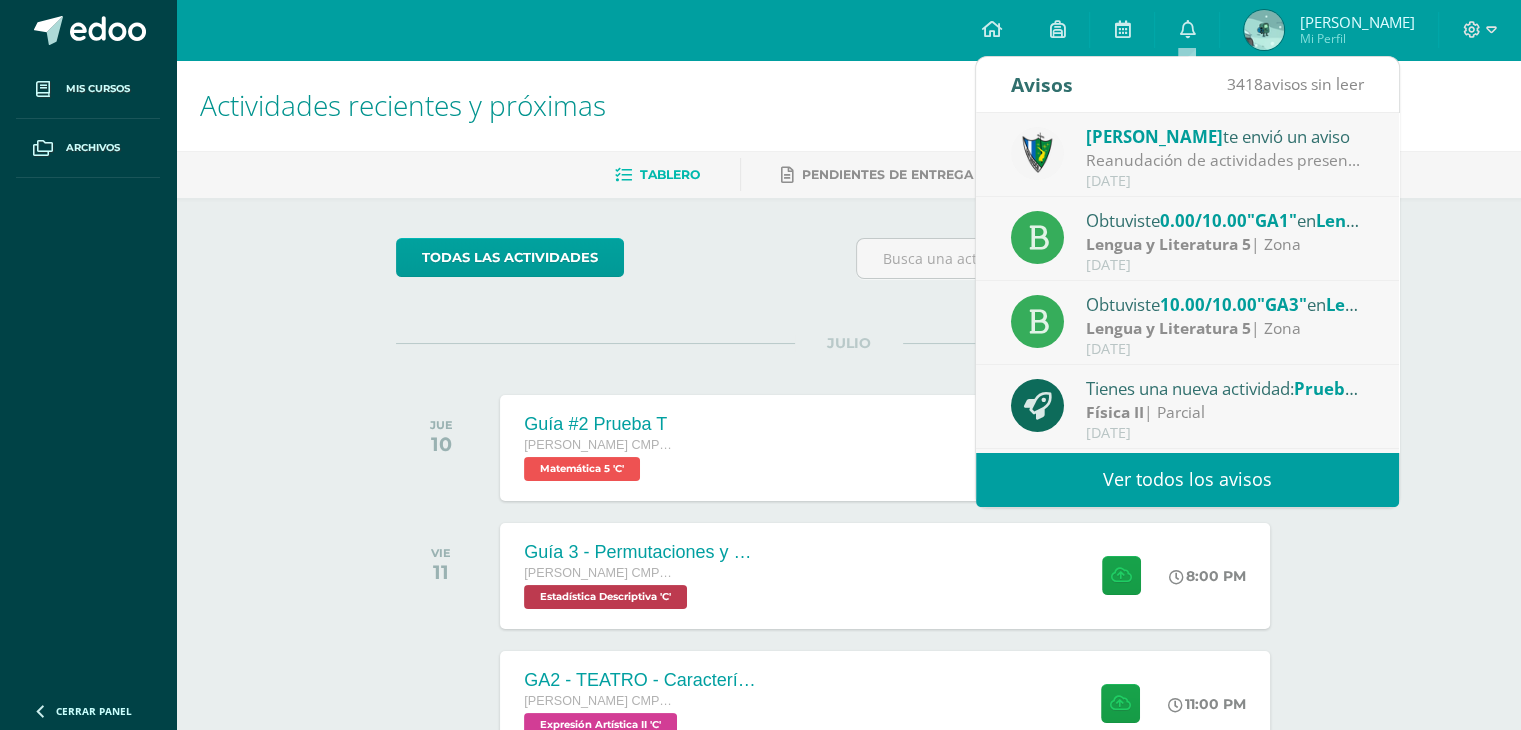 click on "[DATE]" at bounding box center (1225, 265) 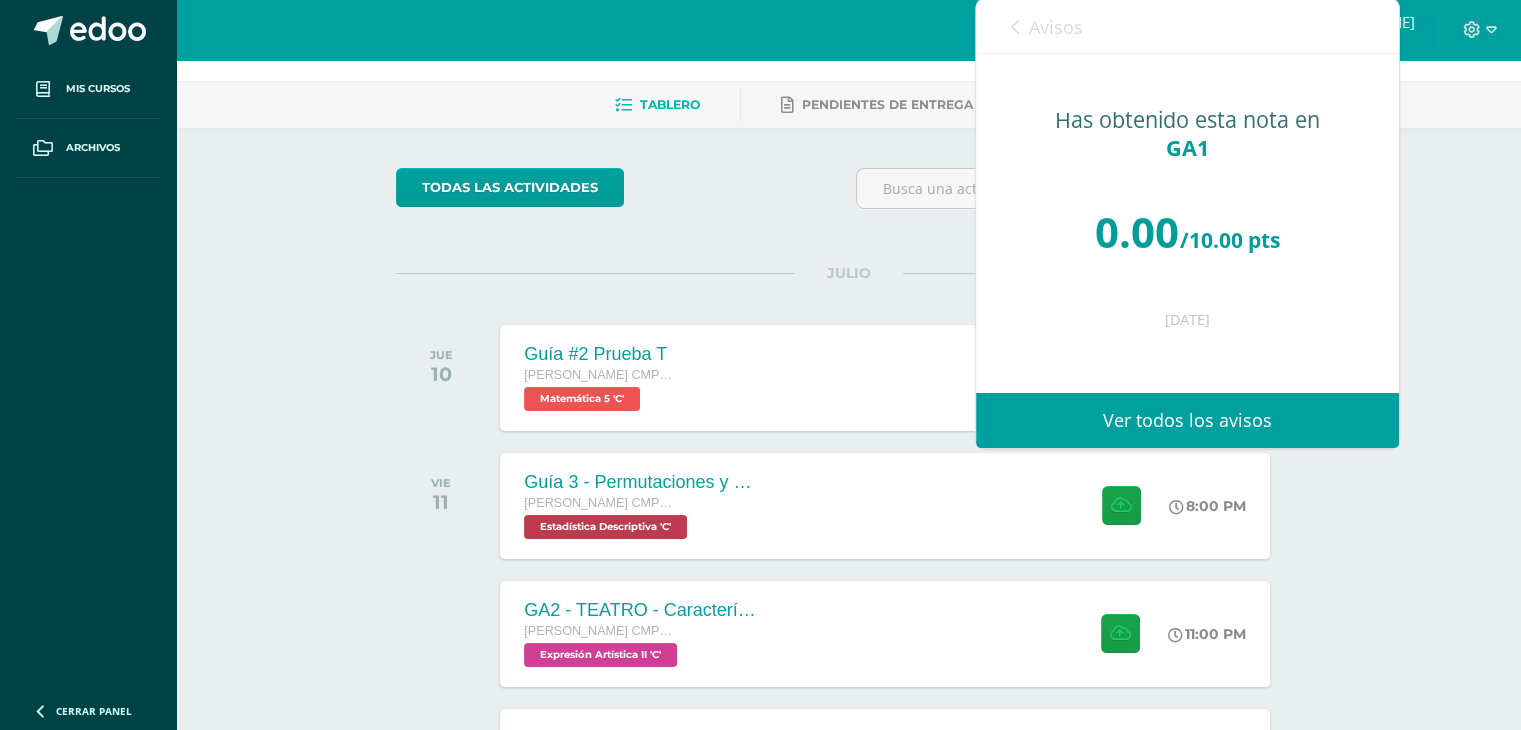 scroll, scrollTop: 100, scrollLeft: 0, axis: vertical 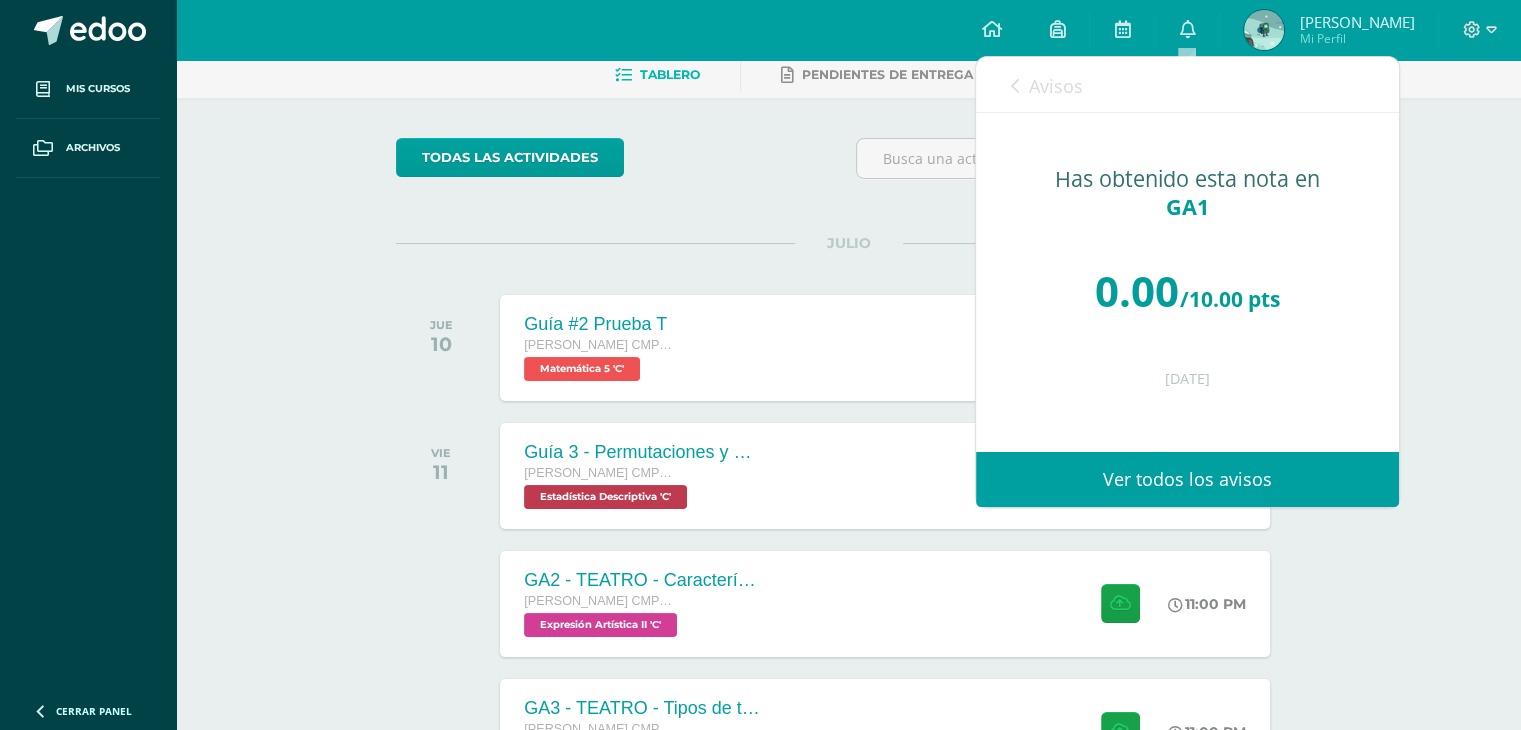 click on "Avisos" at bounding box center (1047, 85) 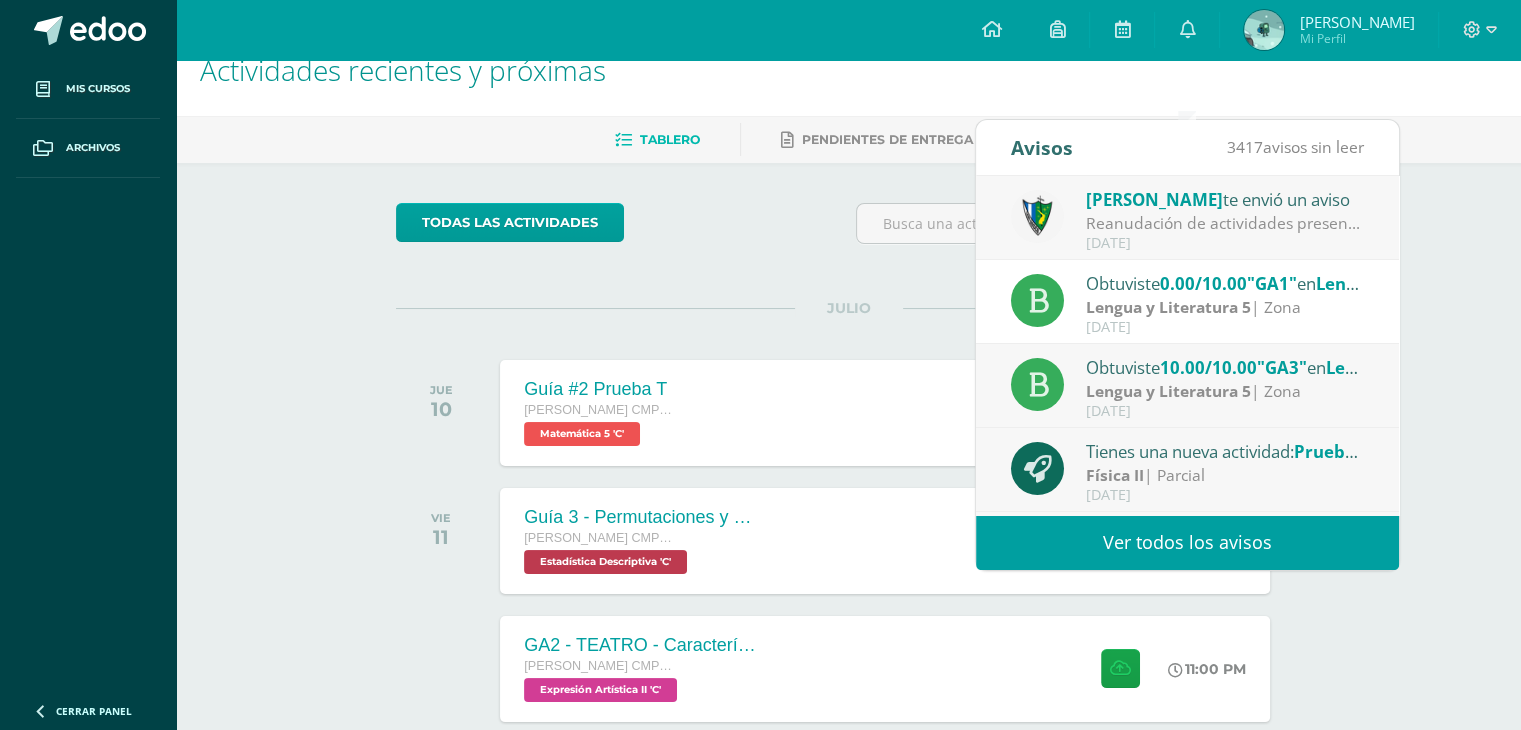 scroll, scrollTop: 0, scrollLeft: 0, axis: both 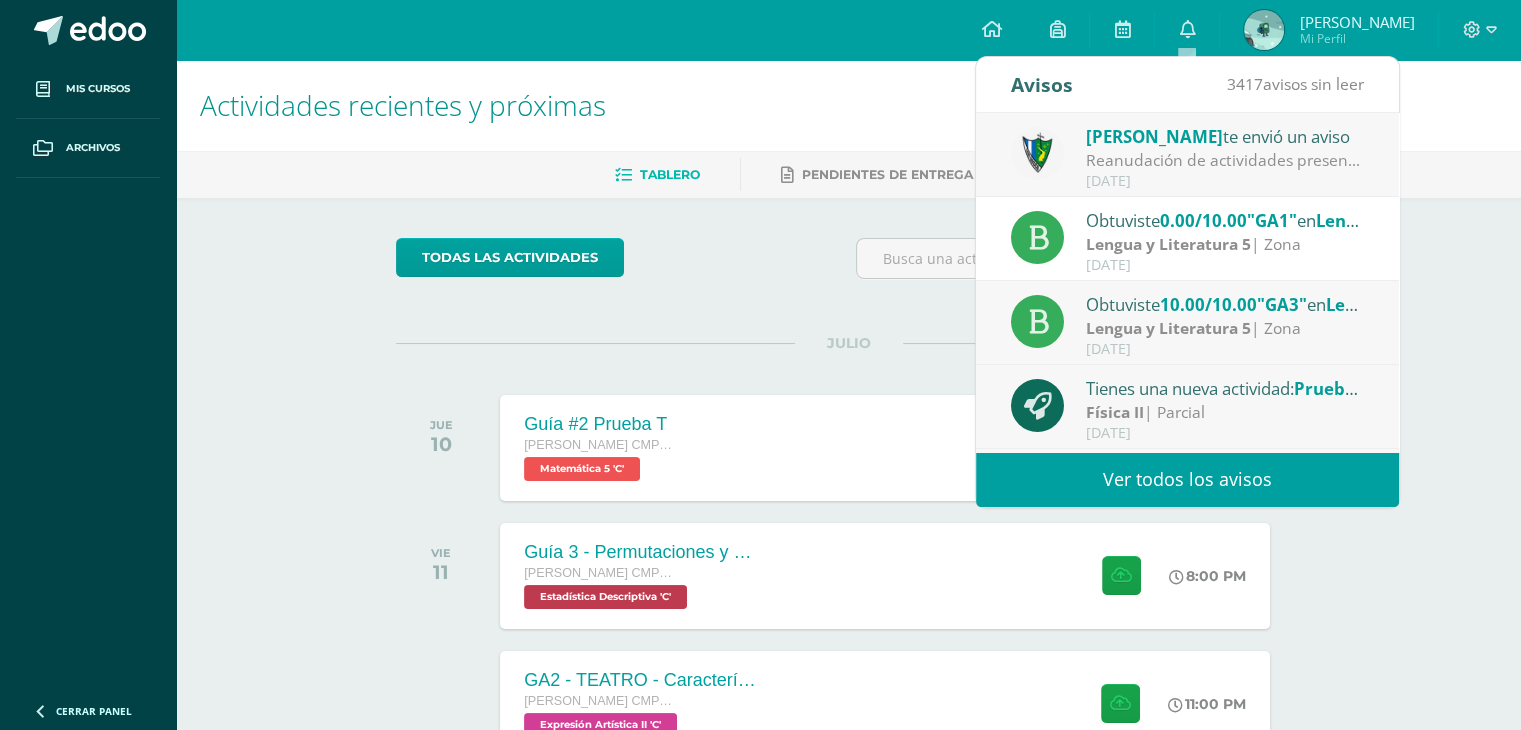 click on "Ver todos los avisos" at bounding box center [1187, 479] 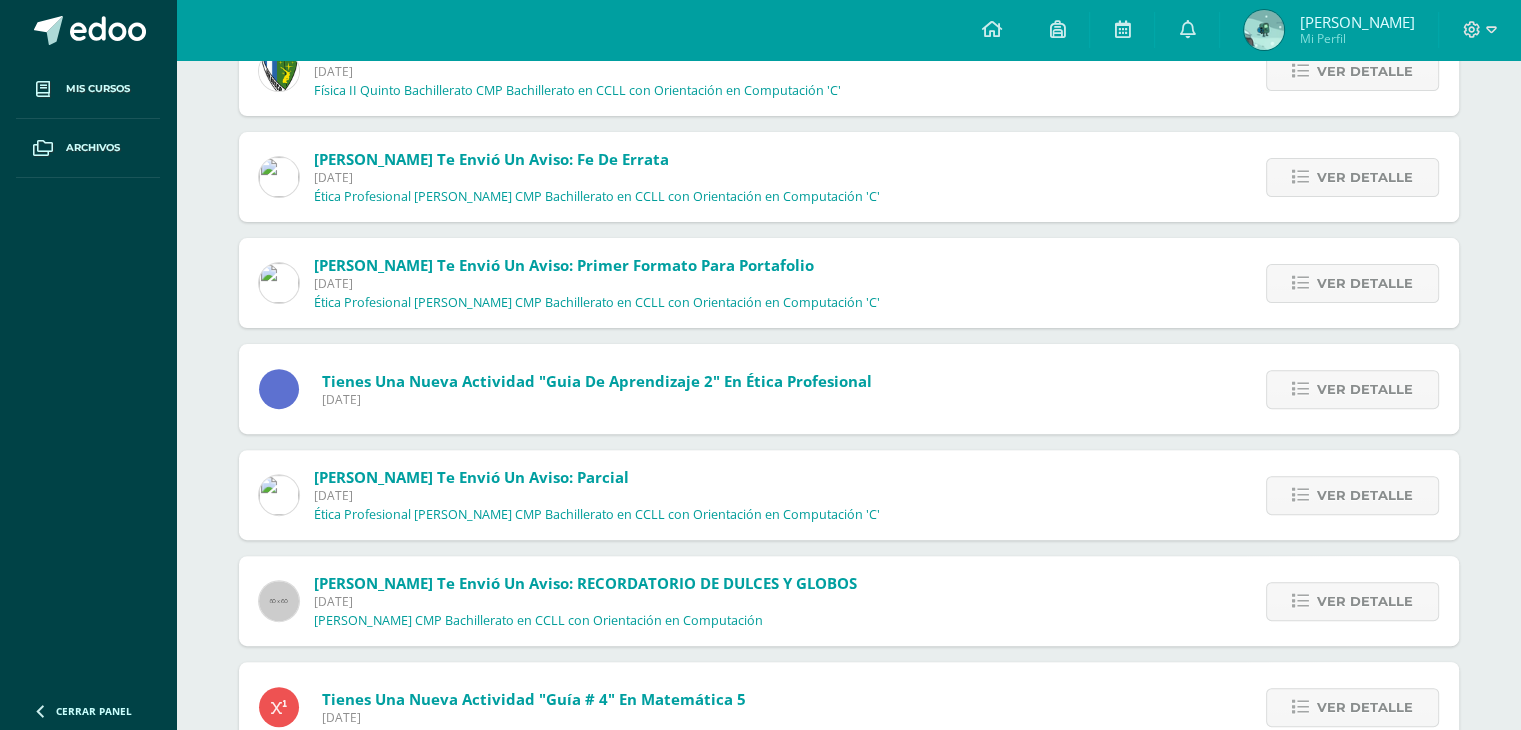 scroll, scrollTop: 0, scrollLeft: 0, axis: both 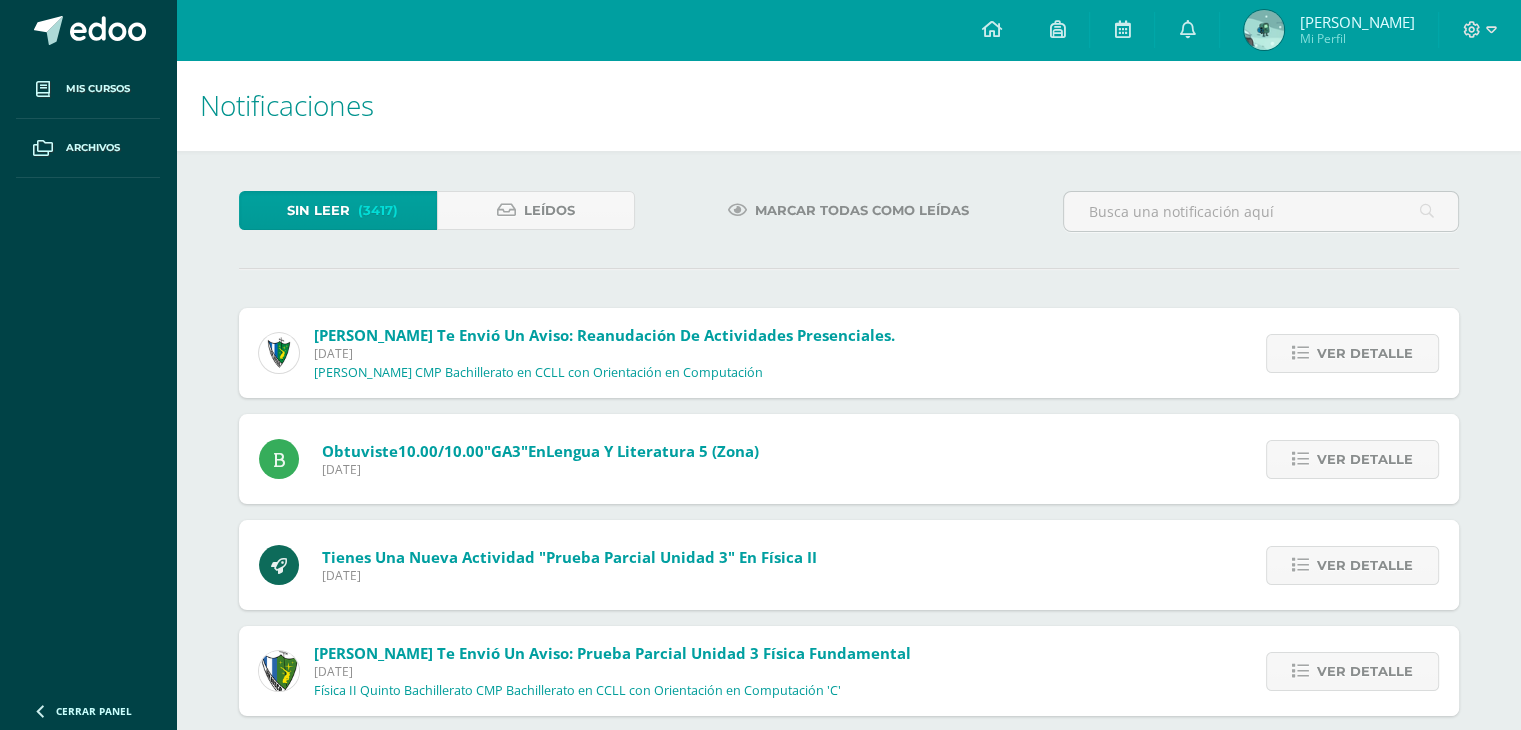 click on "Carlos Sebastian
Mi Perfil" at bounding box center (1329, 30) 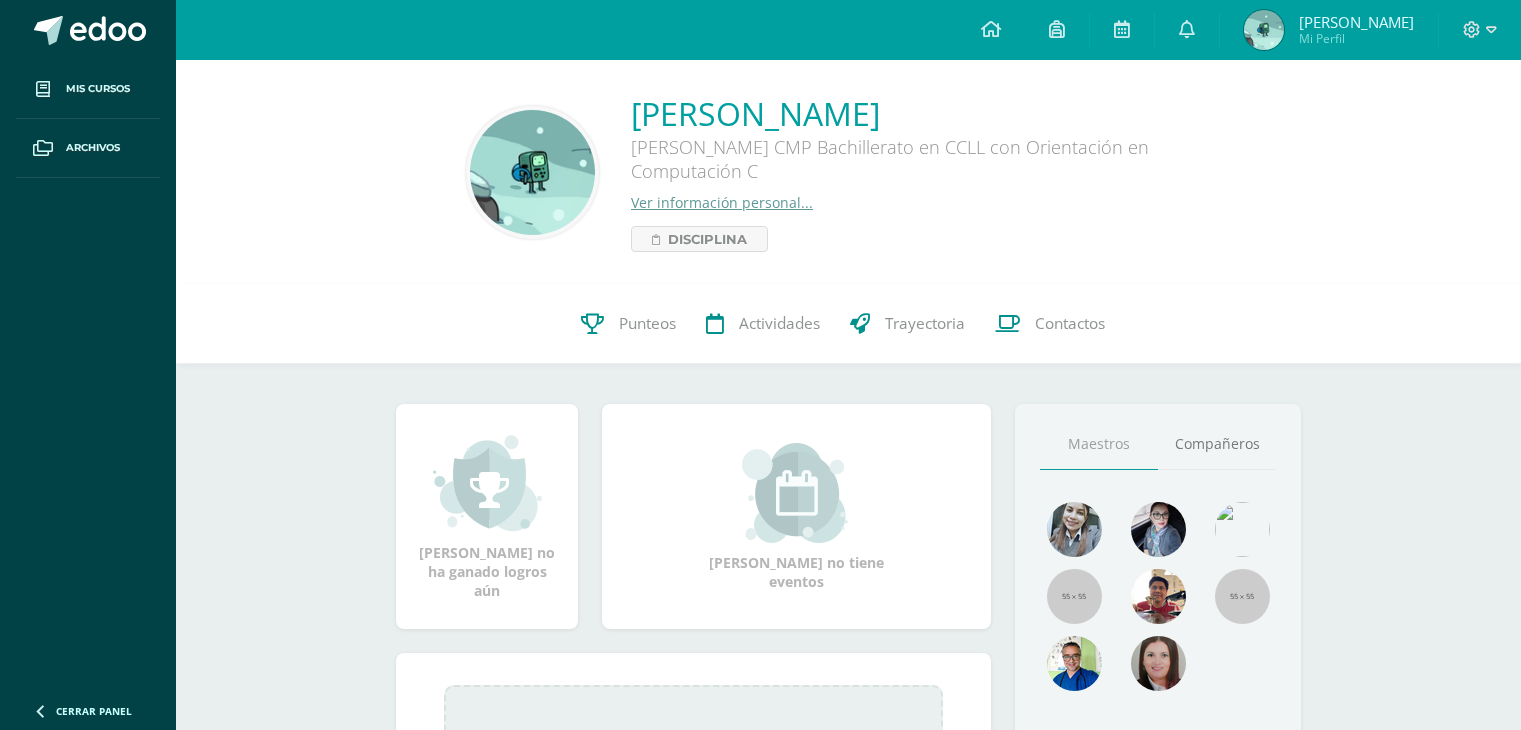 scroll, scrollTop: 0, scrollLeft: 0, axis: both 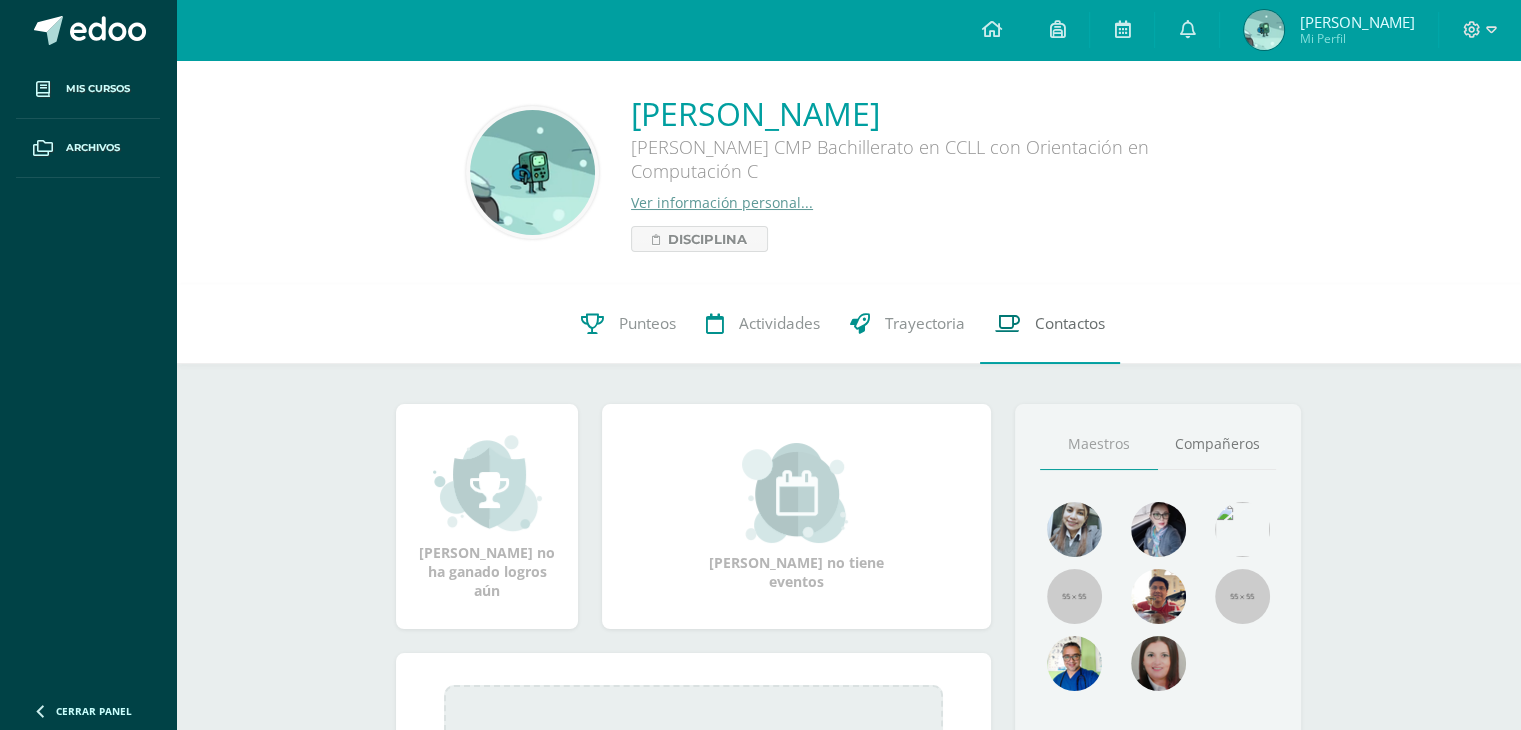 click on "Contactos" at bounding box center (1050, 324) 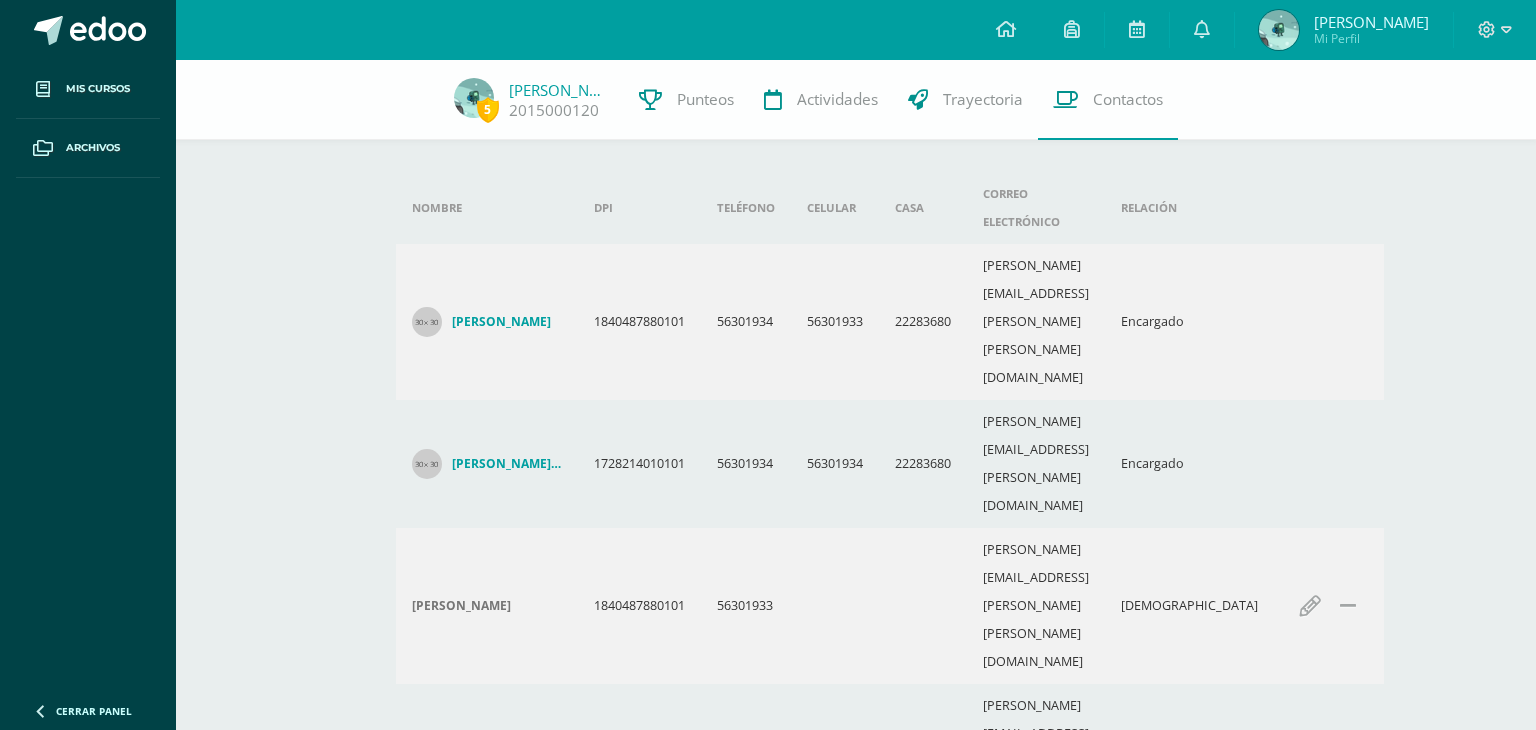 scroll, scrollTop: 0, scrollLeft: 0, axis: both 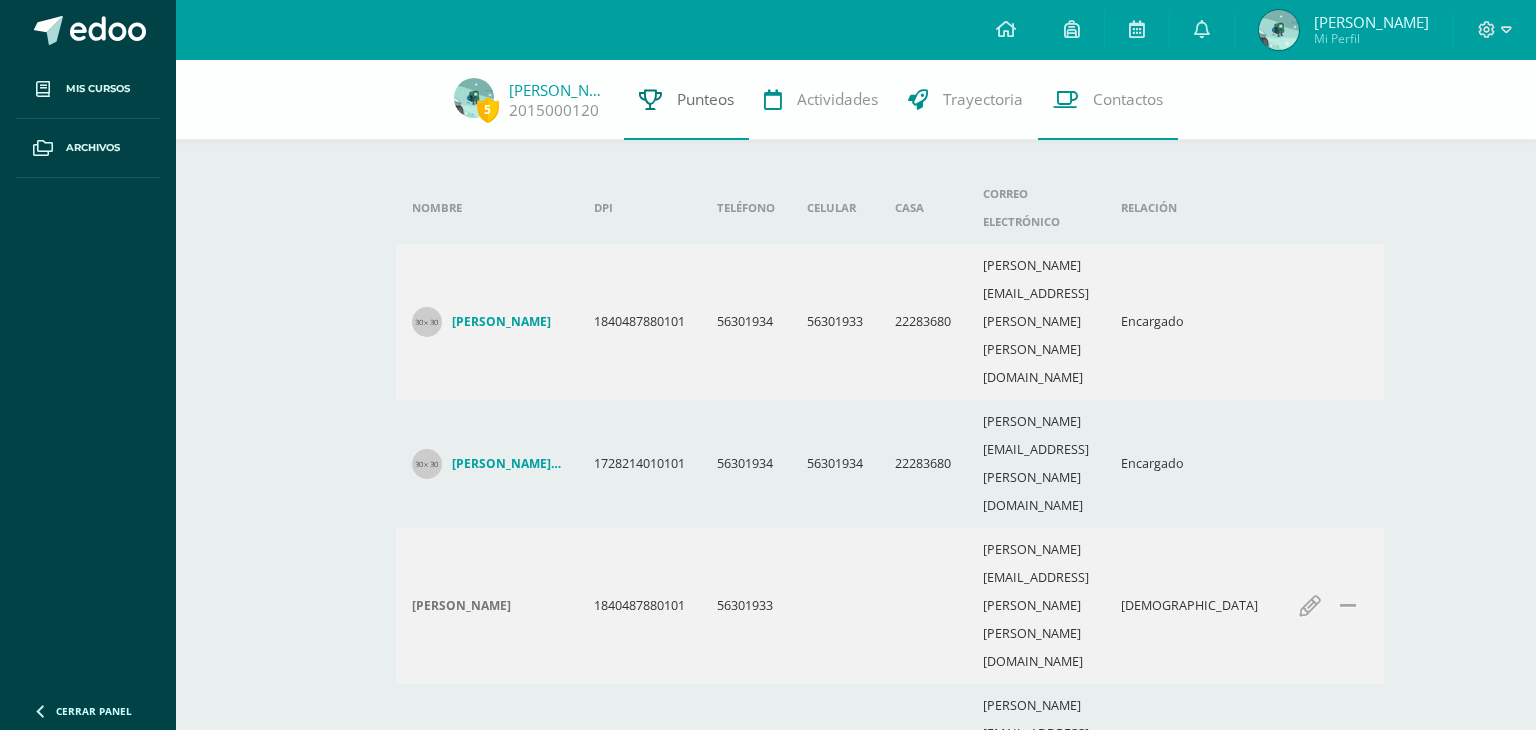 click on "Punteos" at bounding box center [705, 99] 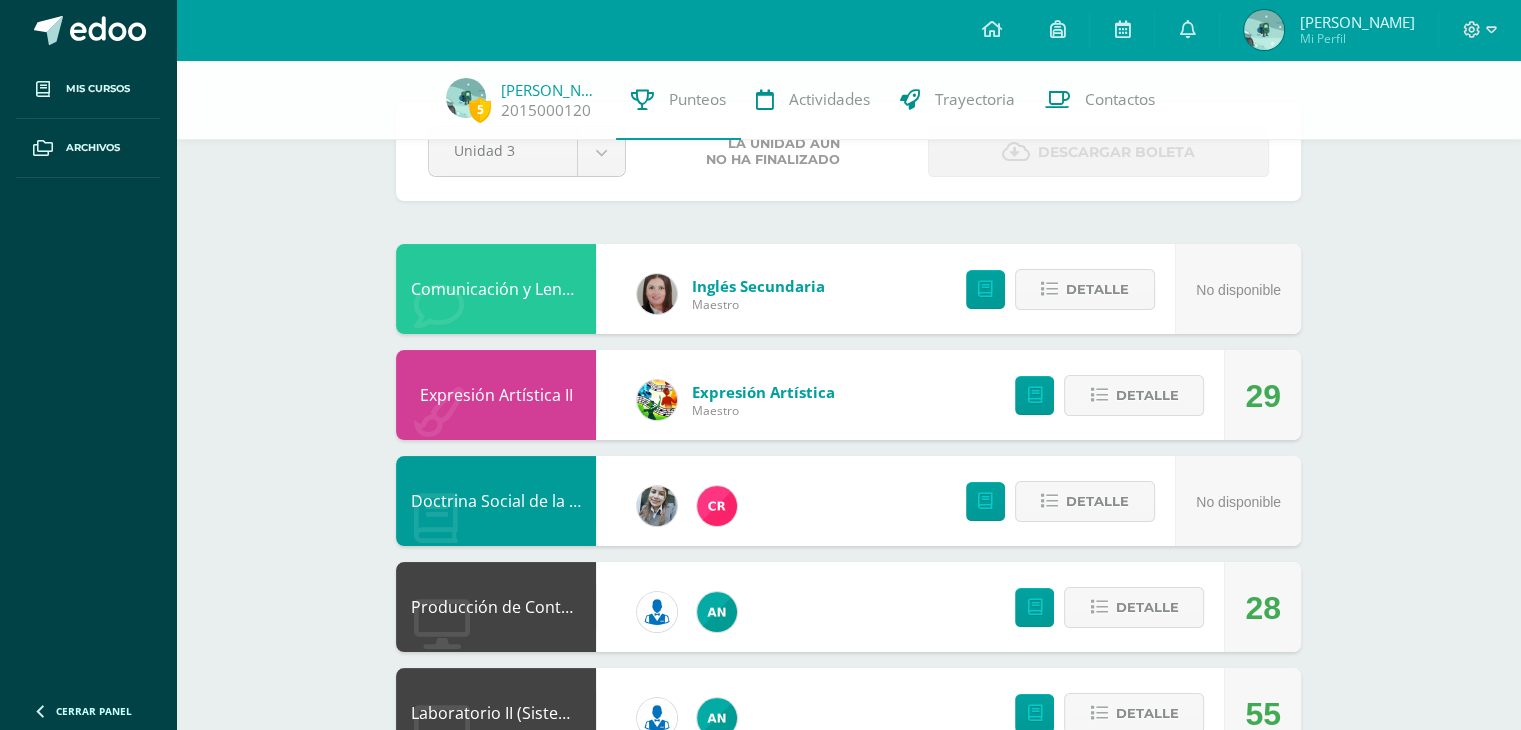scroll, scrollTop: 100, scrollLeft: 0, axis: vertical 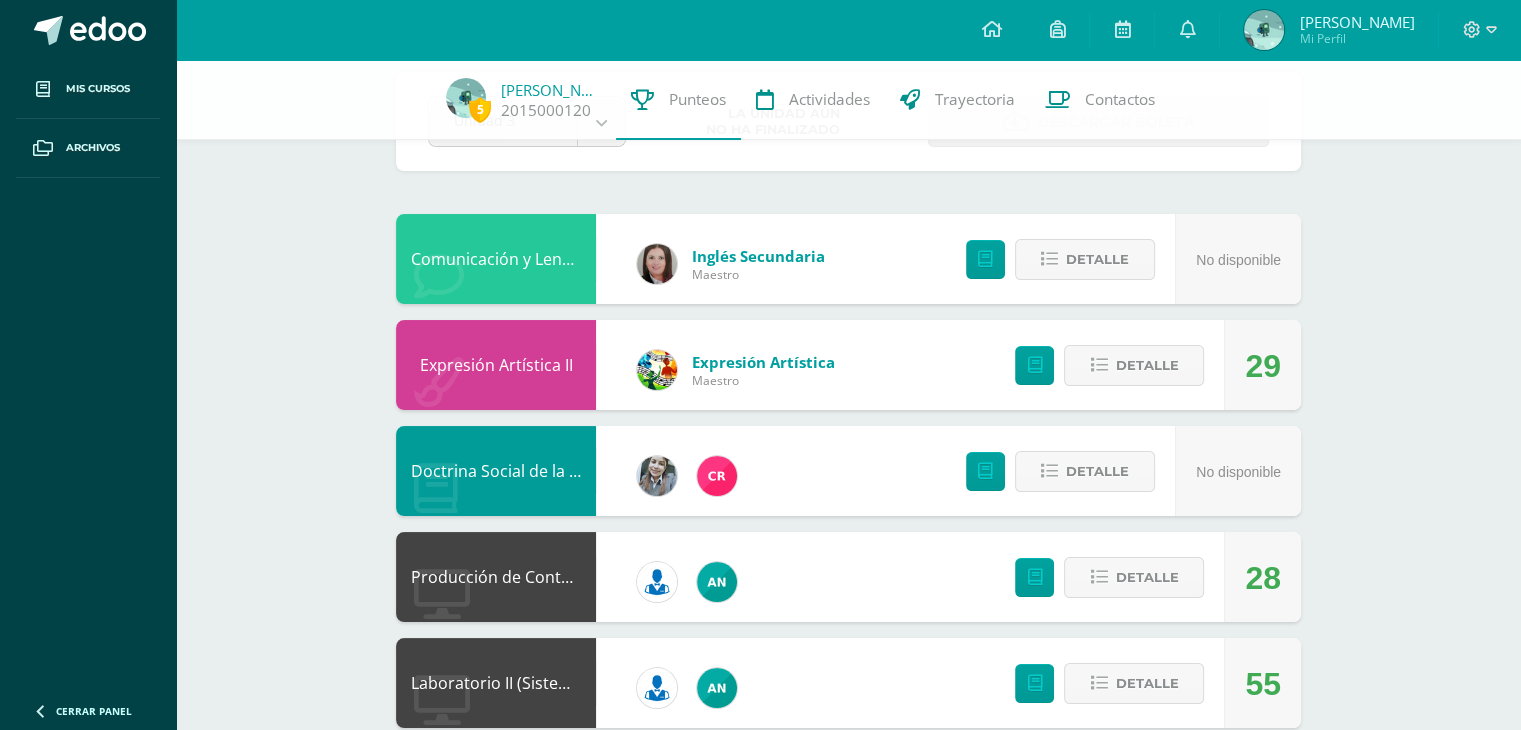 click on "Detalle" at bounding box center [1104, 365] 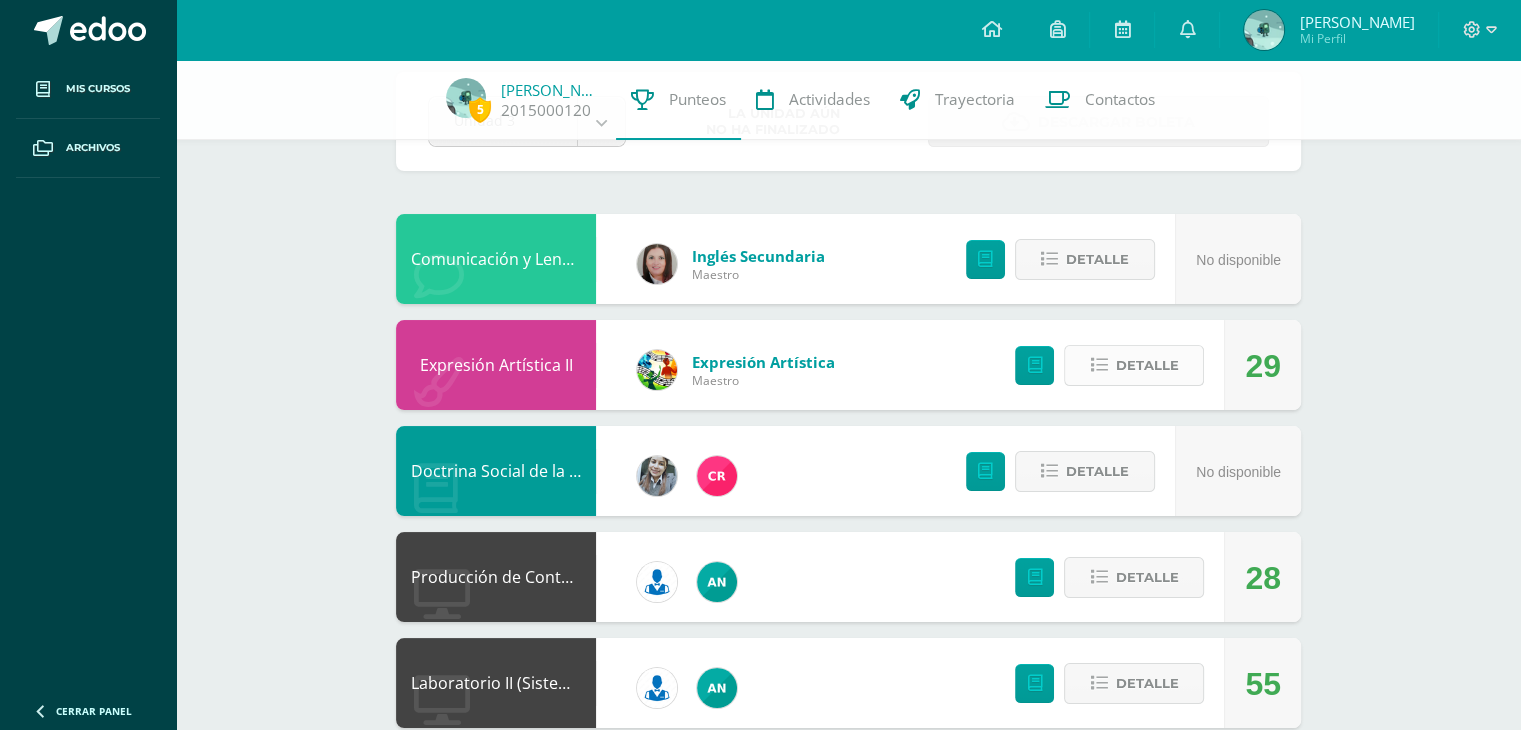 click on "Detalle" at bounding box center [1146, 365] 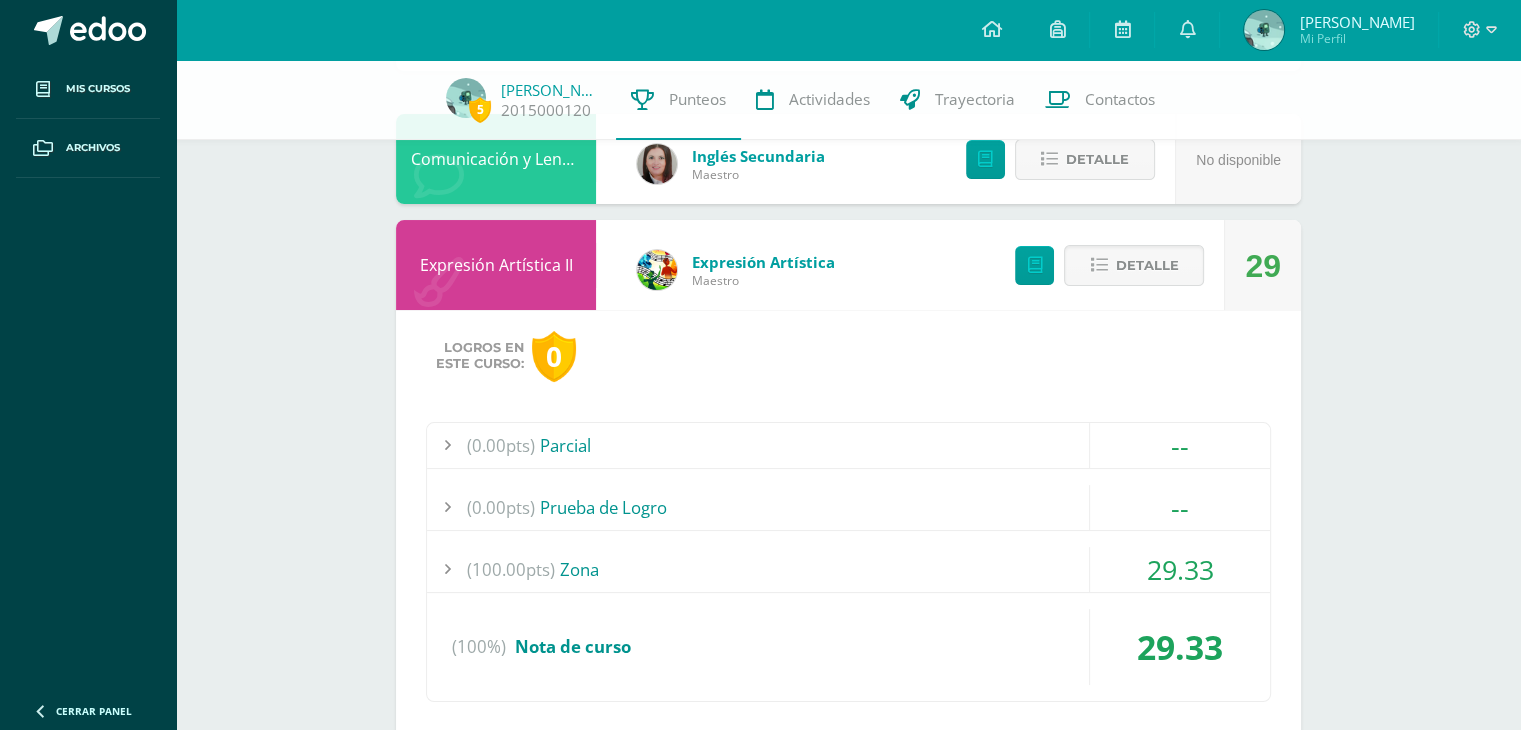 scroll, scrollTop: 400, scrollLeft: 0, axis: vertical 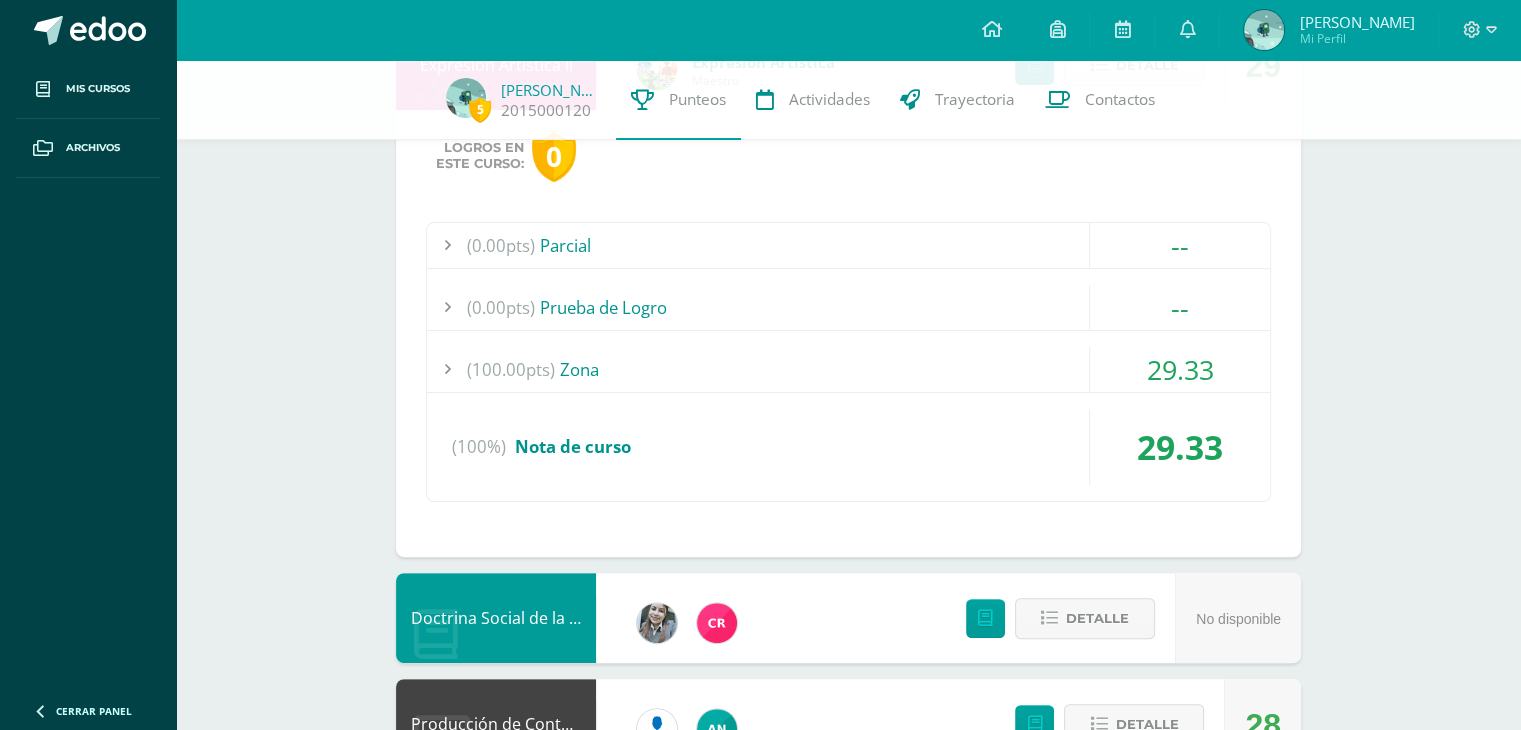 click on "29.33" at bounding box center [1179, 369] 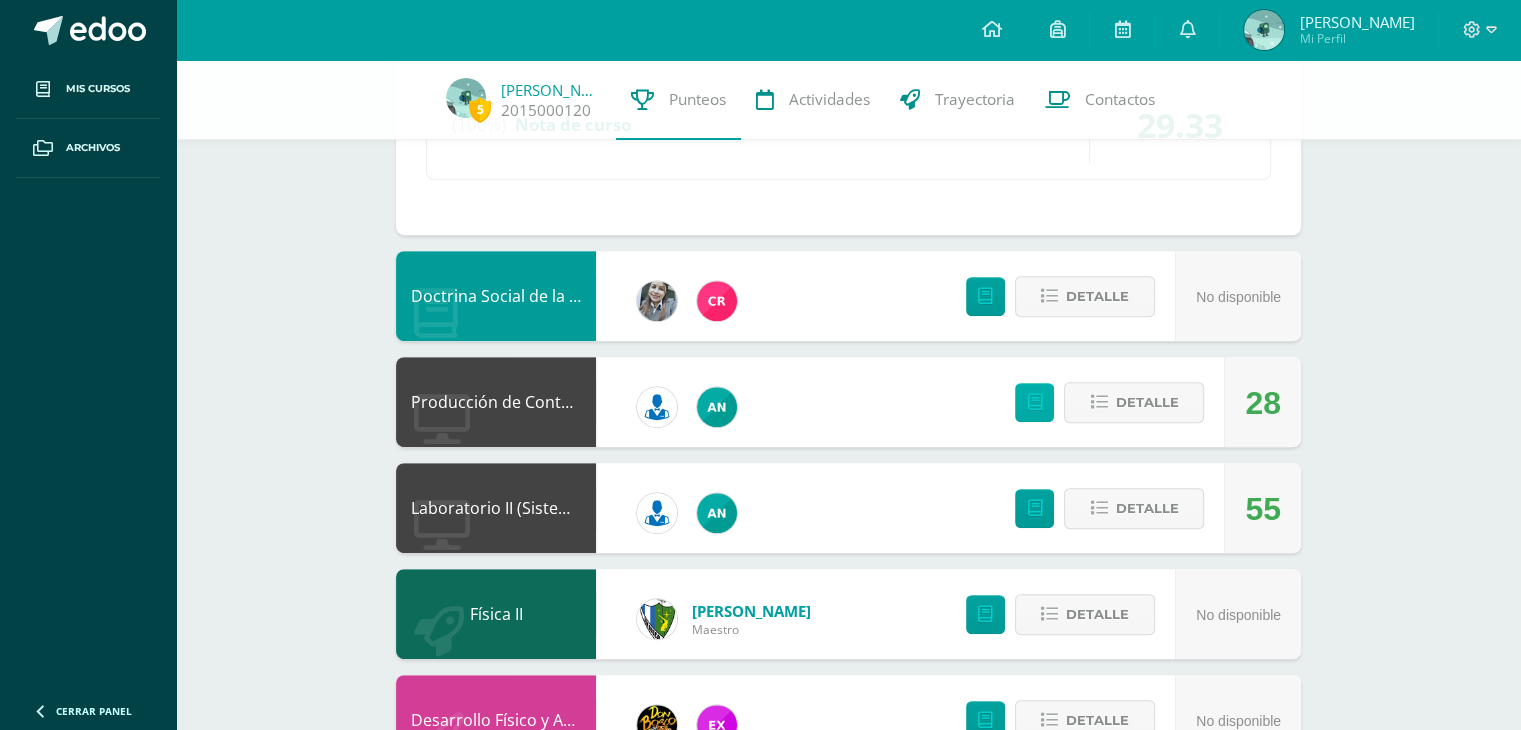scroll, scrollTop: 900, scrollLeft: 0, axis: vertical 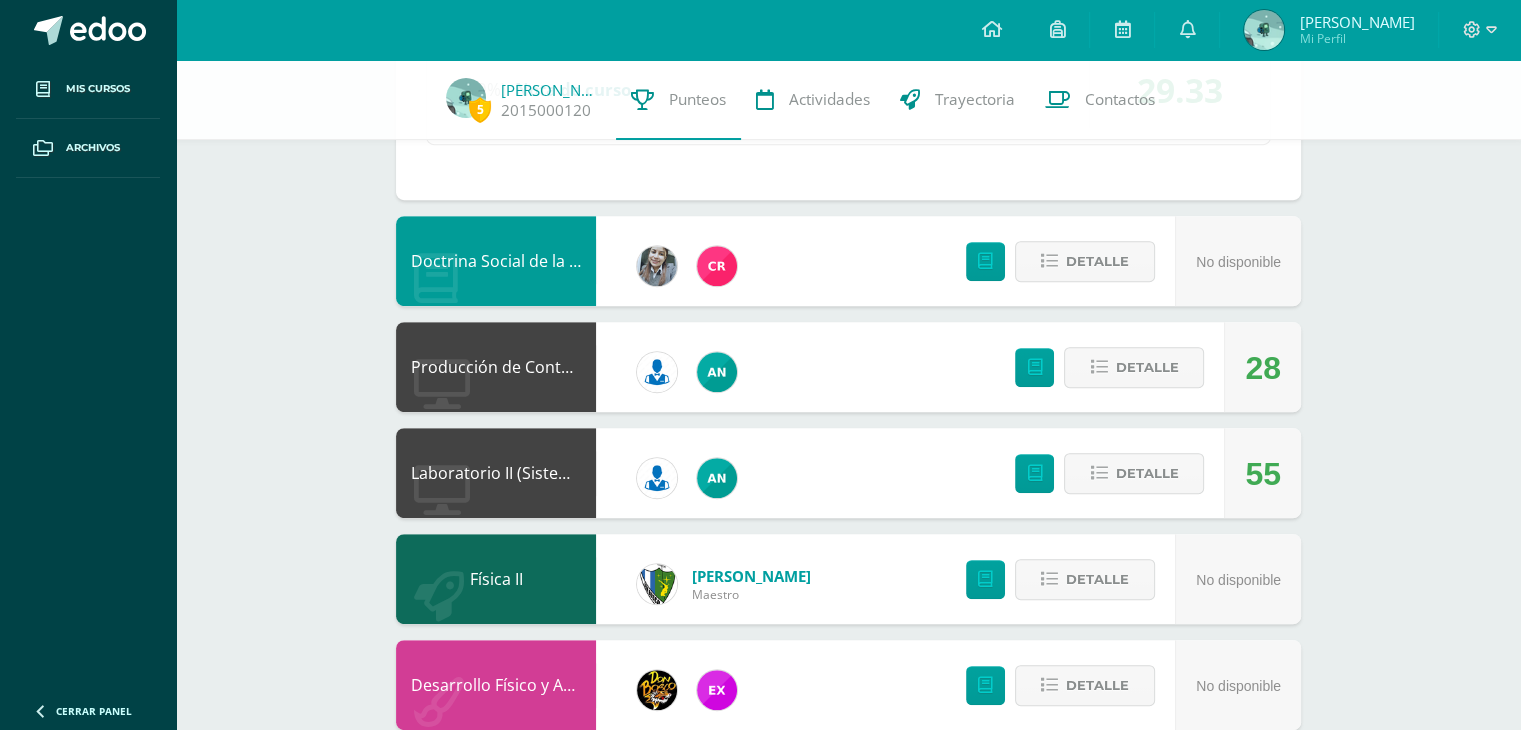 click on "Detalle" at bounding box center (1104, 367) 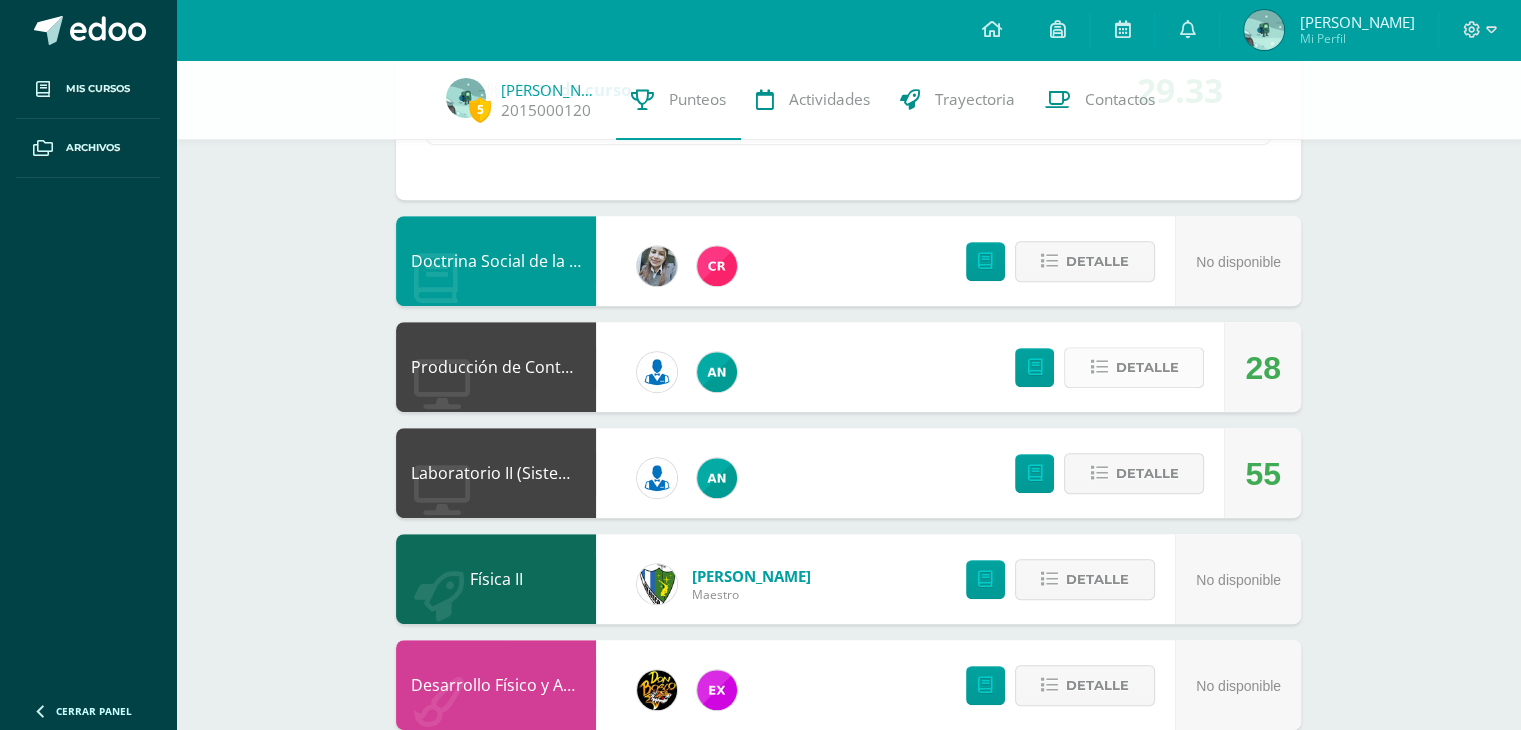 click on "Detalle" at bounding box center [1146, 367] 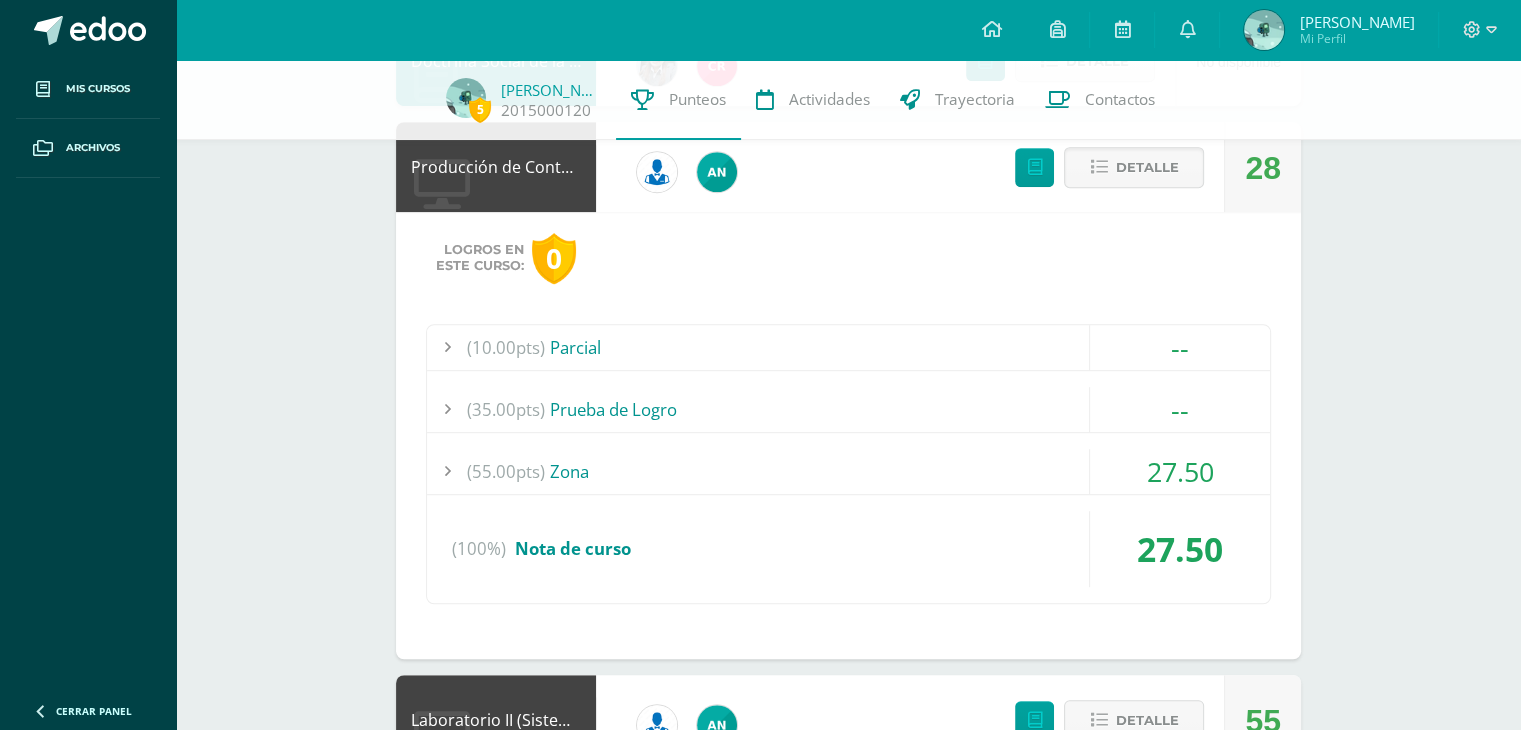click on "(55.00pts)
Zona" at bounding box center [848, 471] 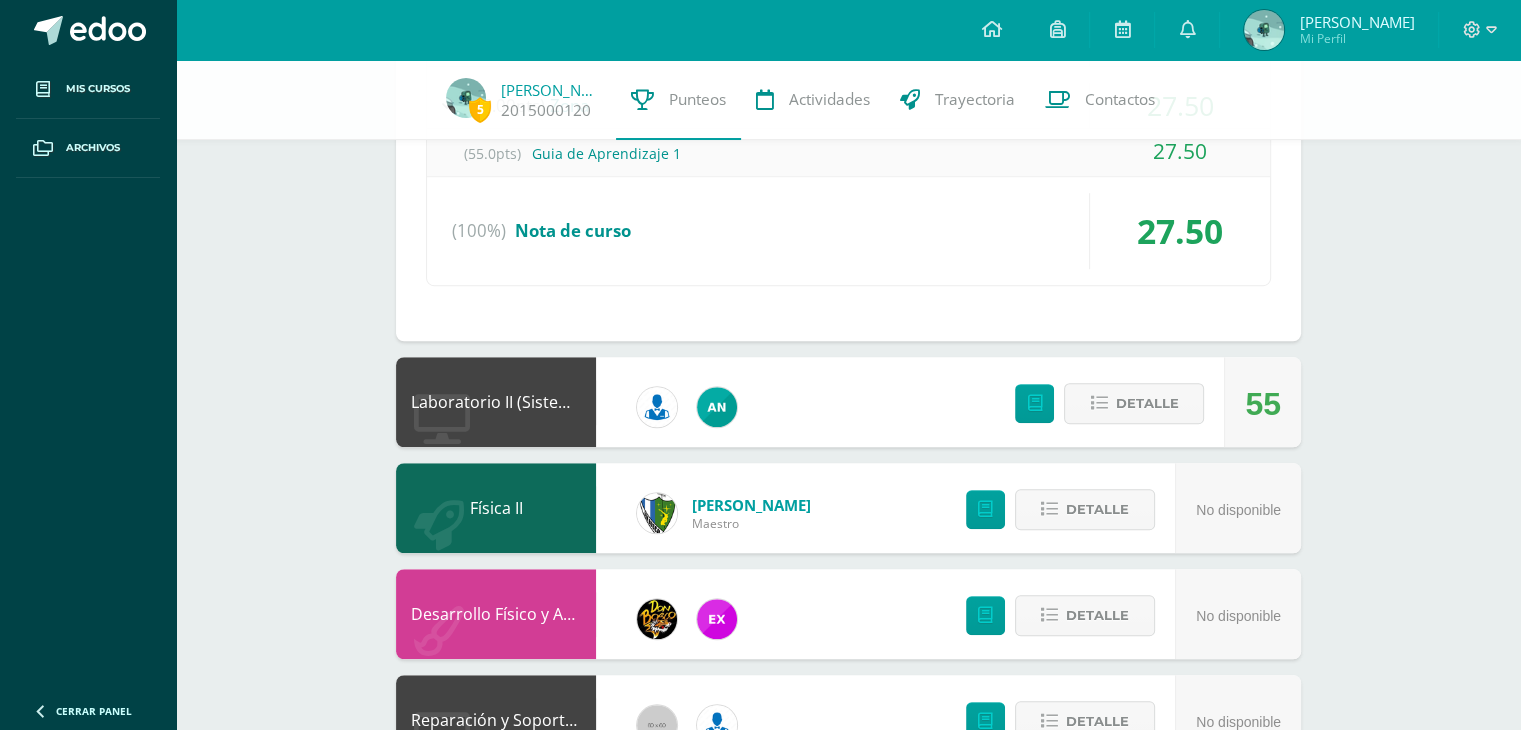 scroll, scrollTop: 1357, scrollLeft: 0, axis: vertical 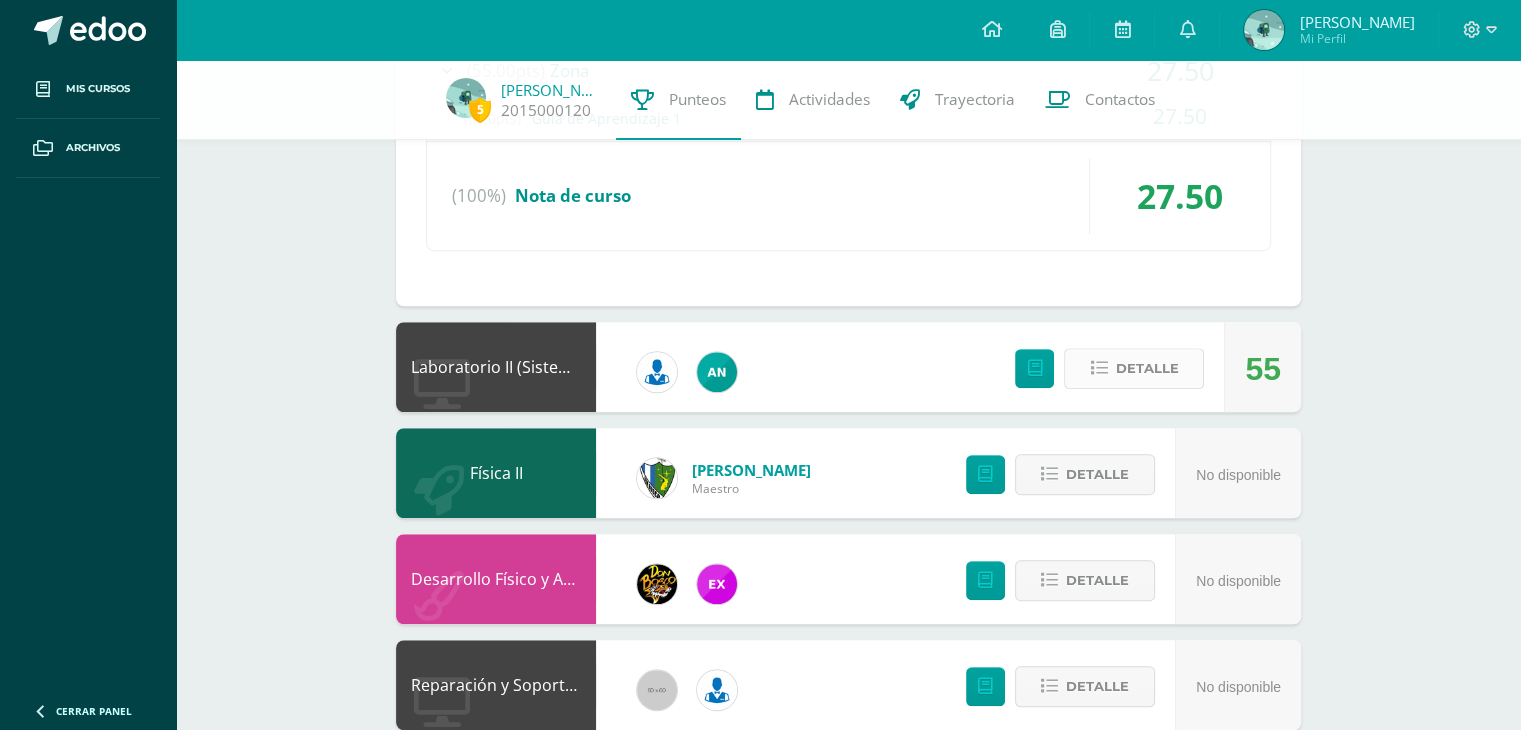 click on "Detalle" at bounding box center [1146, 368] 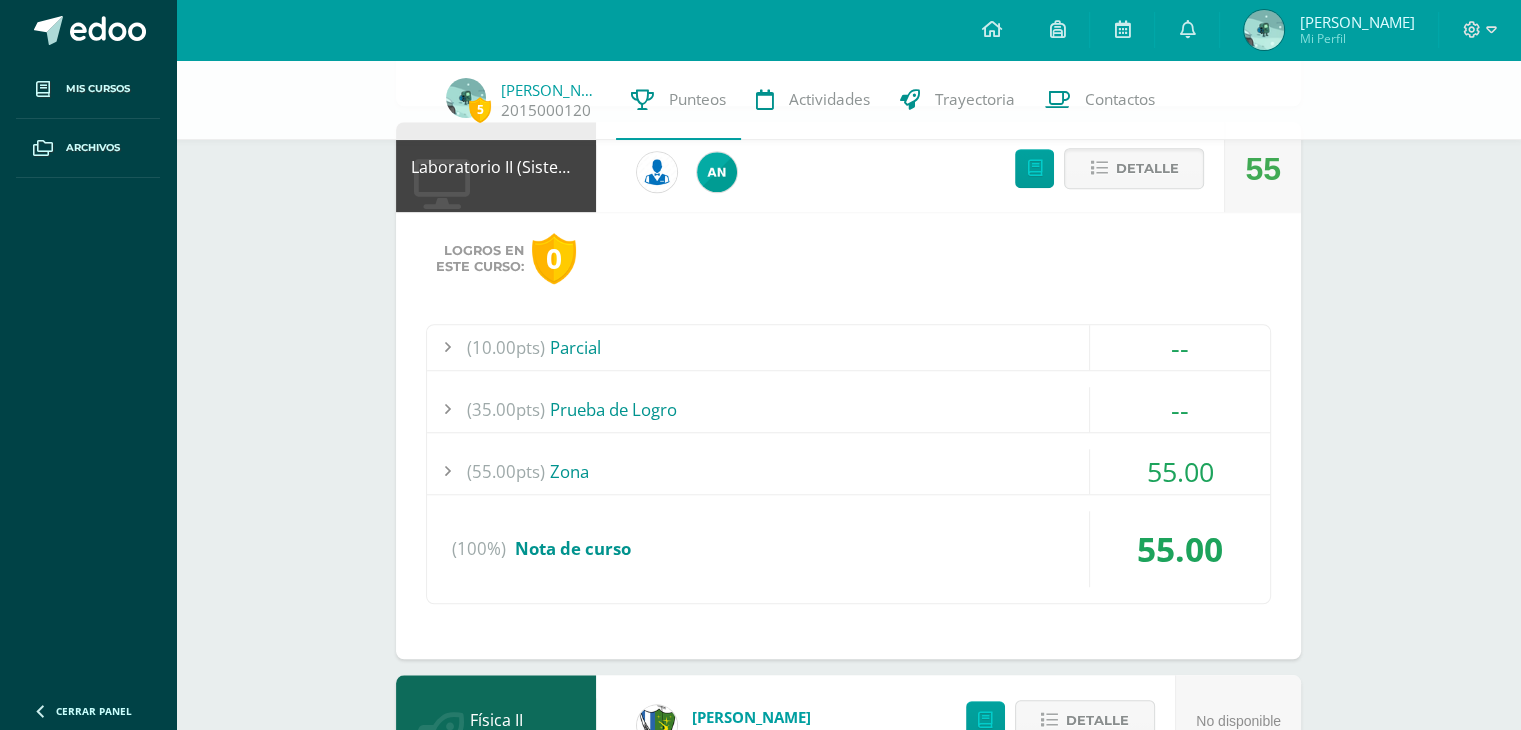 click on "(55.00pts)
Zona" at bounding box center (848, 471) 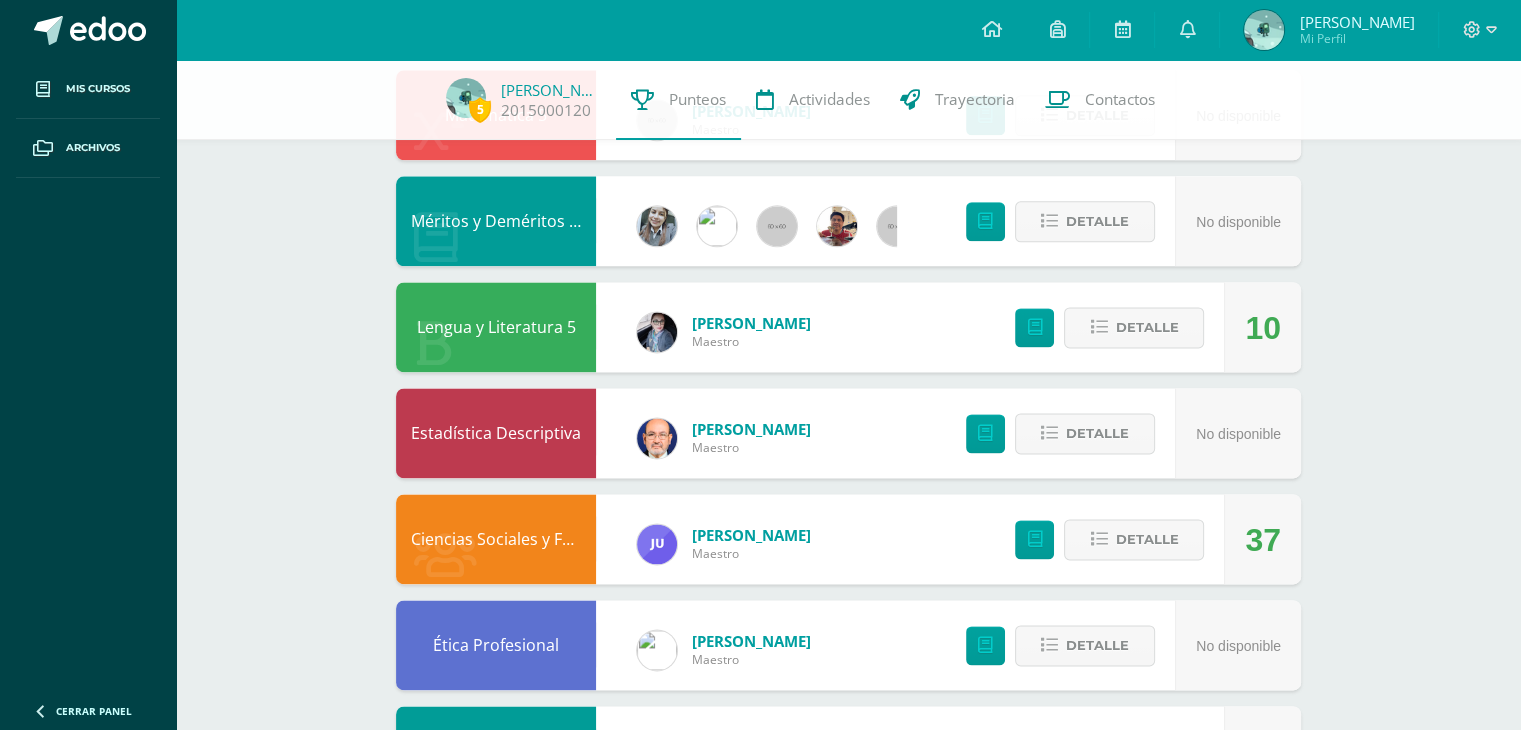 scroll, scrollTop: 2610, scrollLeft: 0, axis: vertical 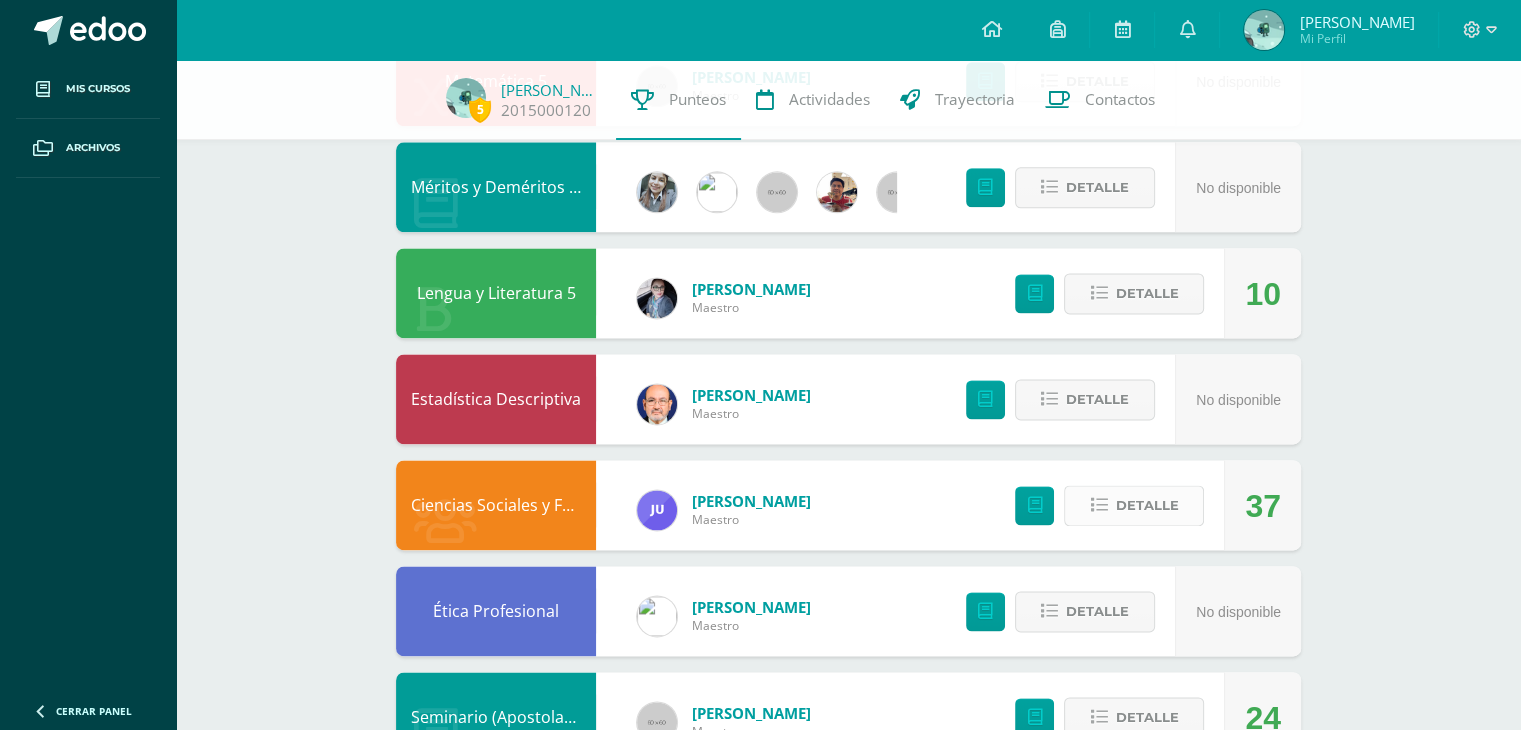 click on "Detalle" at bounding box center (1146, 505) 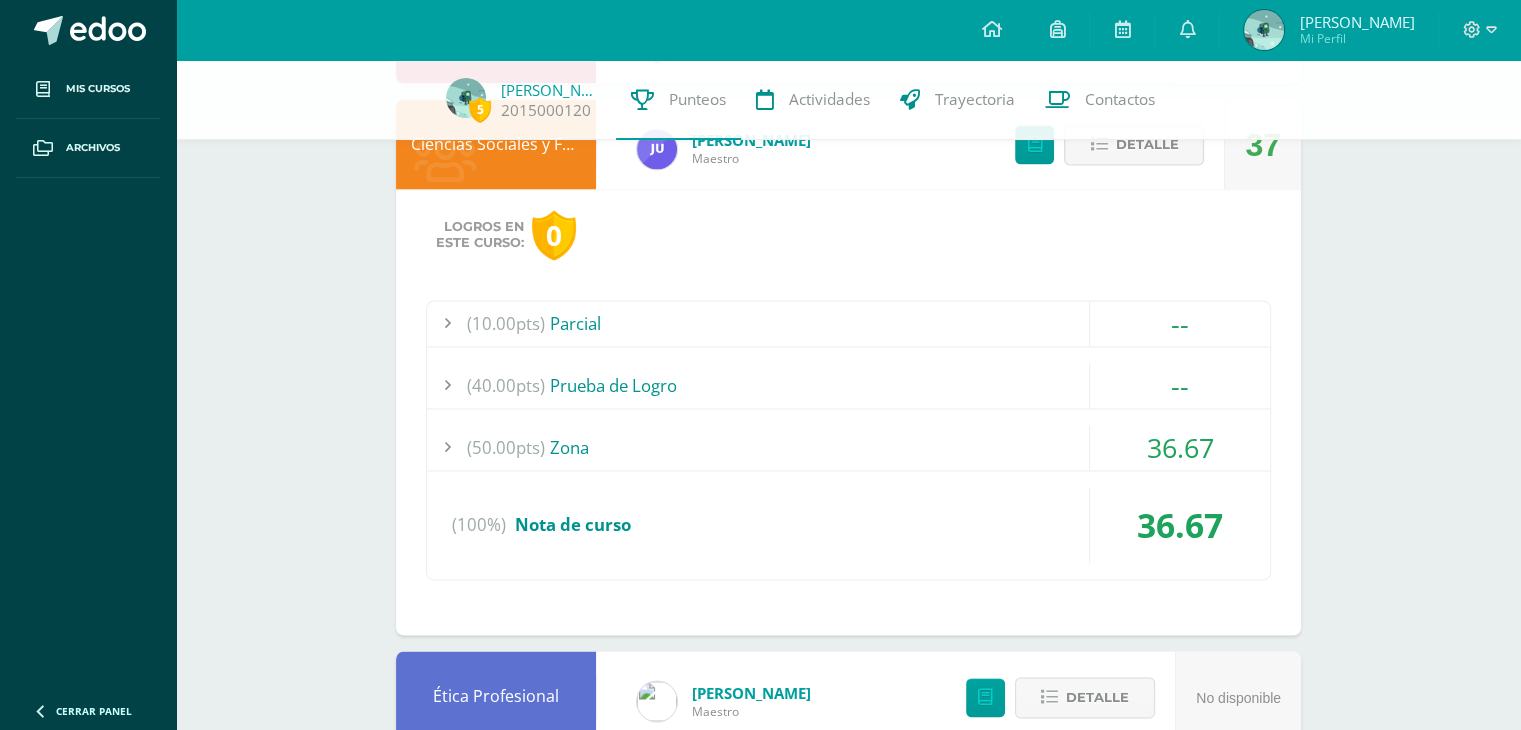 scroll, scrollTop: 3010, scrollLeft: 0, axis: vertical 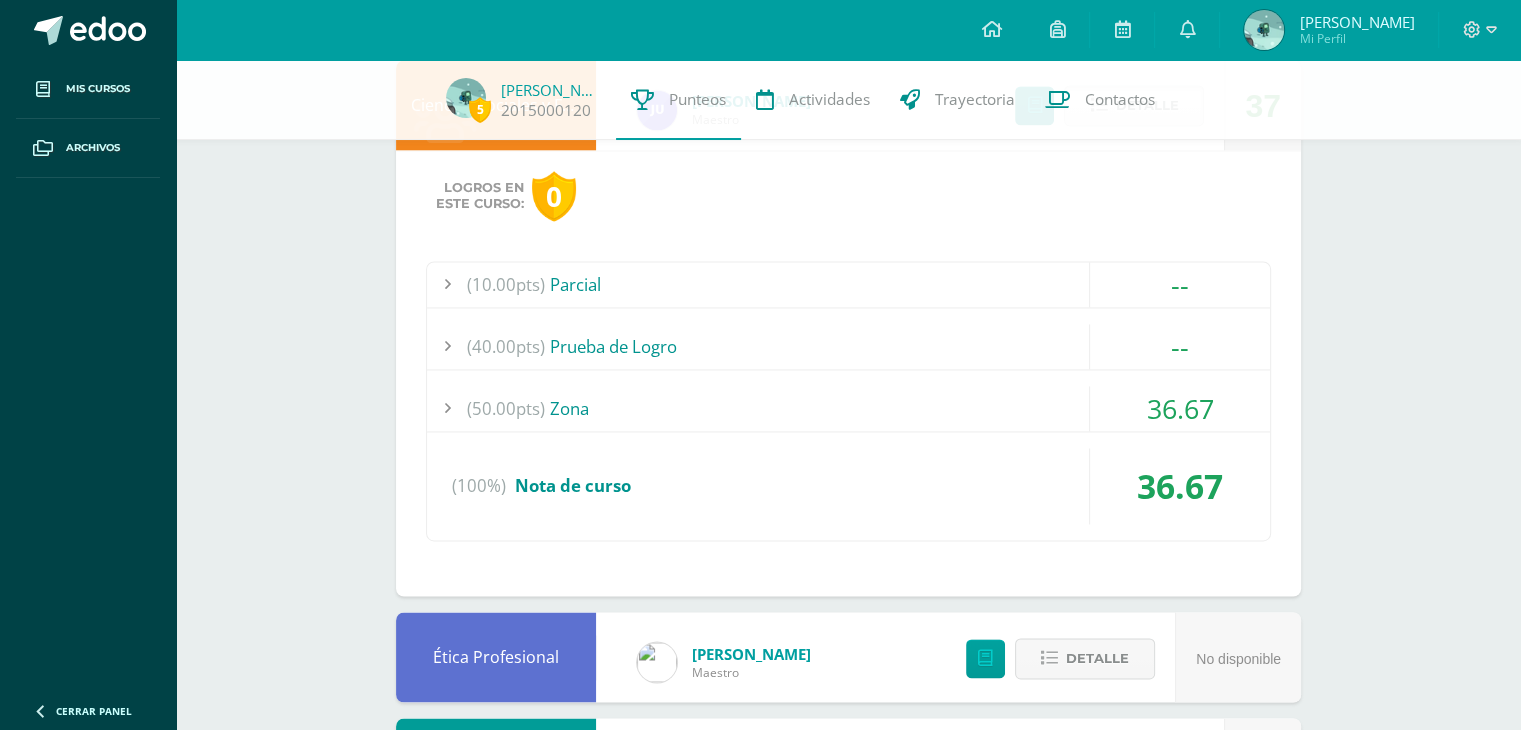 click on "(50.00pts)
Zona" at bounding box center (848, 408) 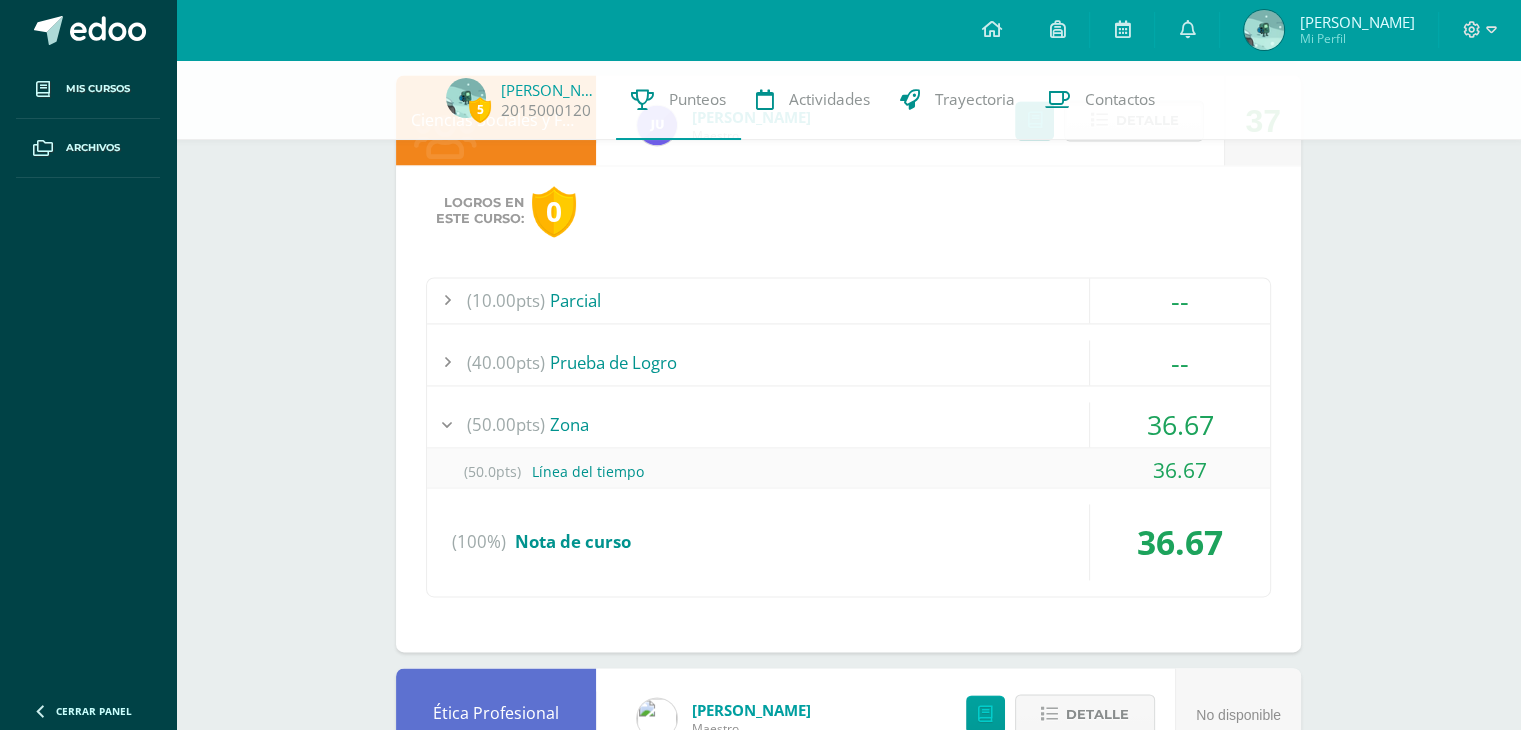 scroll, scrollTop: 2867, scrollLeft: 0, axis: vertical 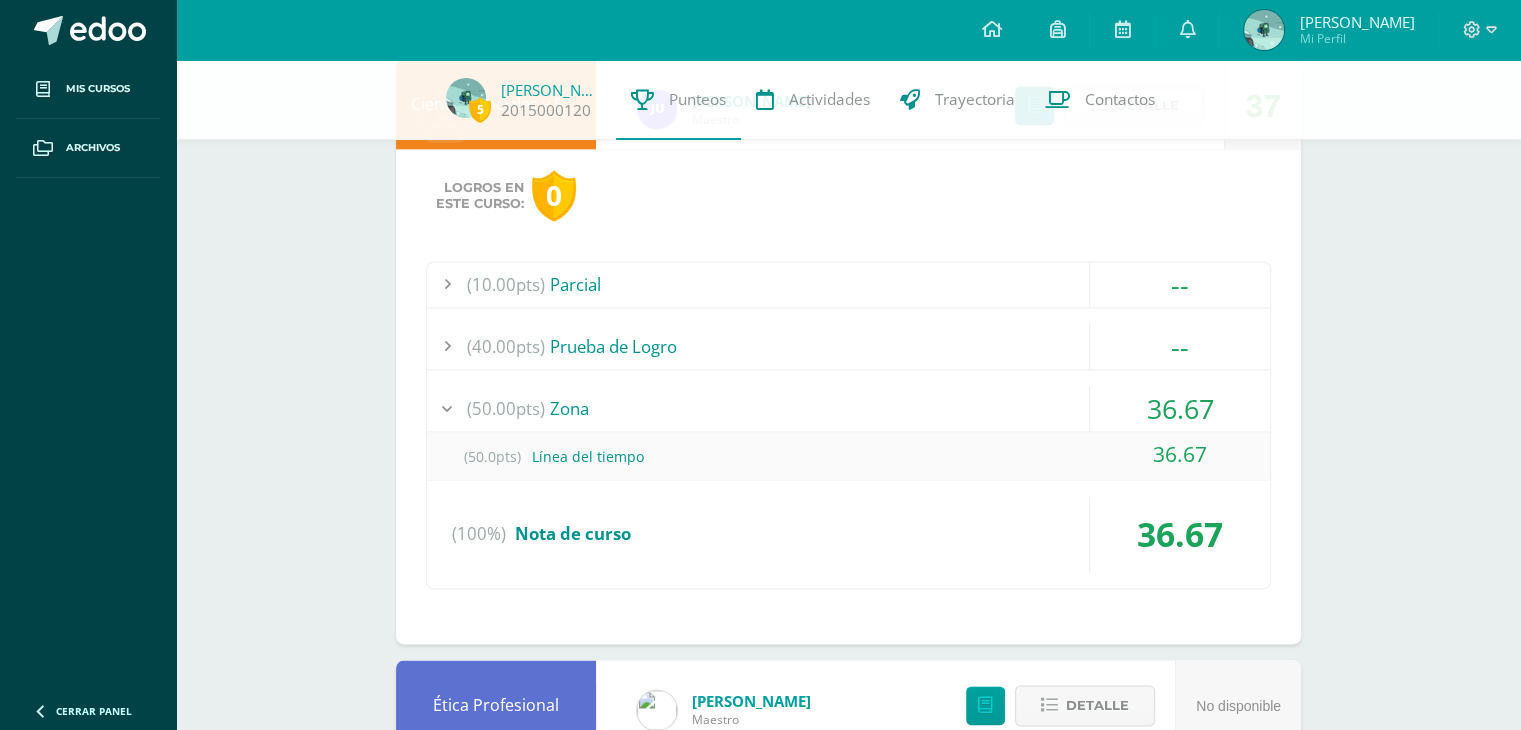 click on "(50.00pts)
Zona" at bounding box center (848, 408) 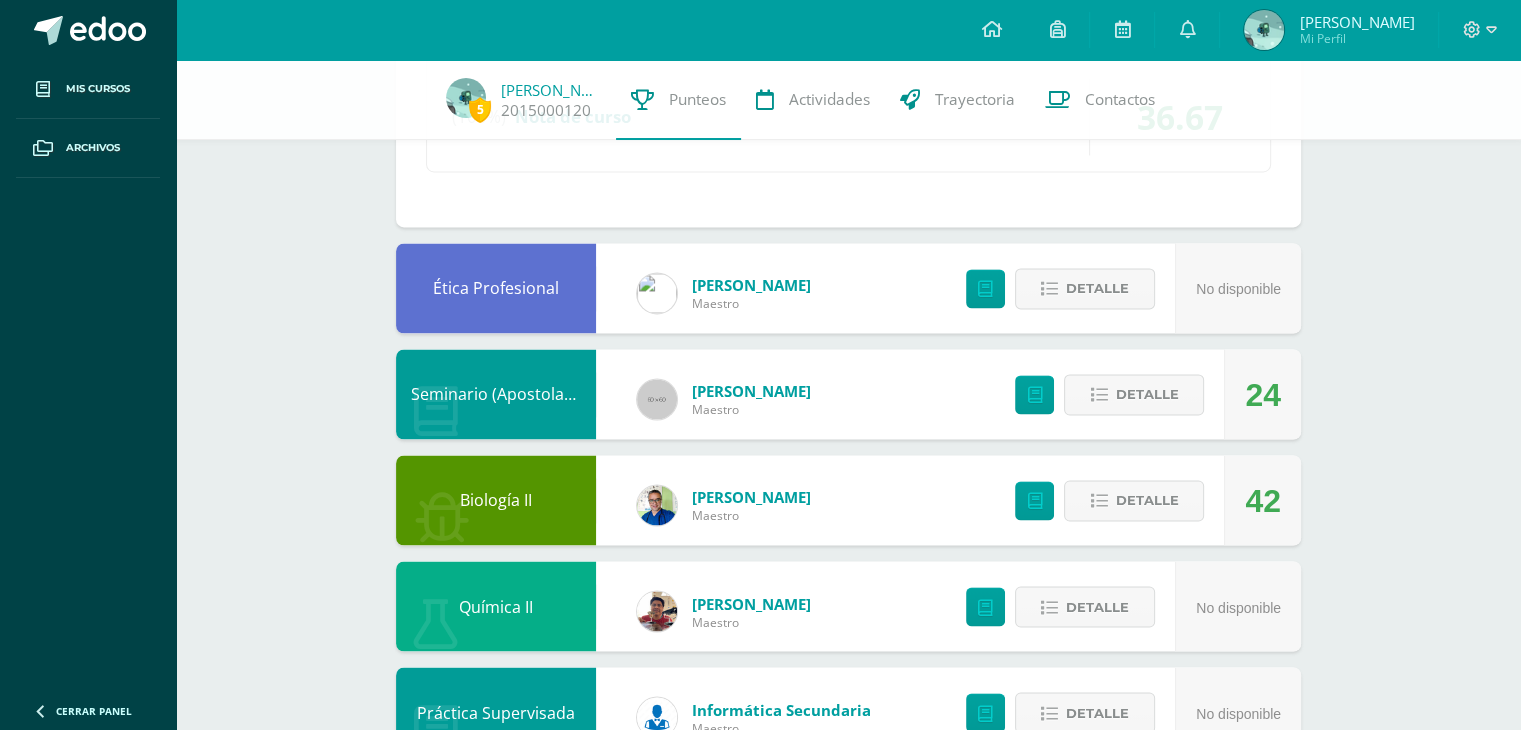 scroll, scrollTop: 3267, scrollLeft: 0, axis: vertical 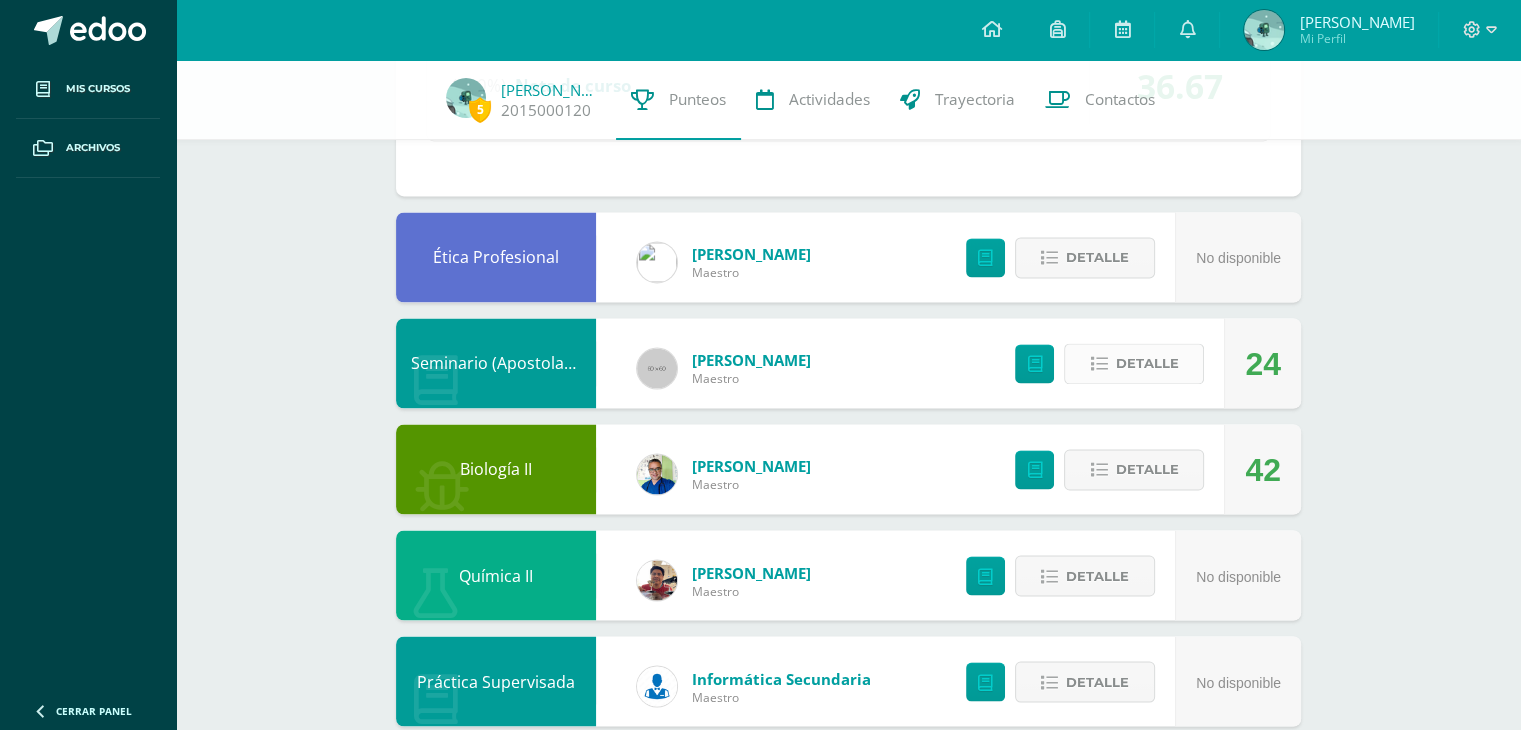 click on "Detalle" at bounding box center (1146, 363) 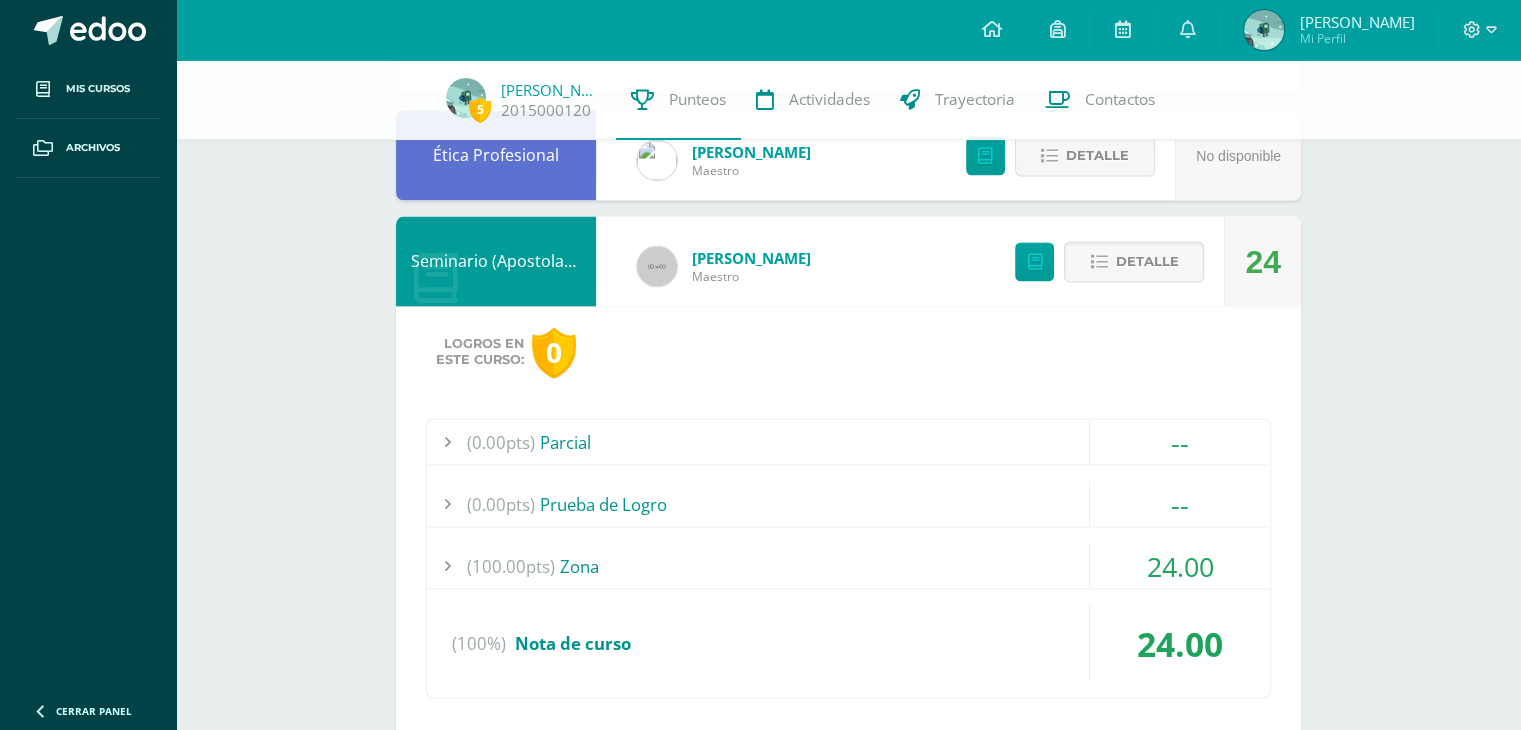 scroll, scrollTop: 3467, scrollLeft: 0, axis: vertical 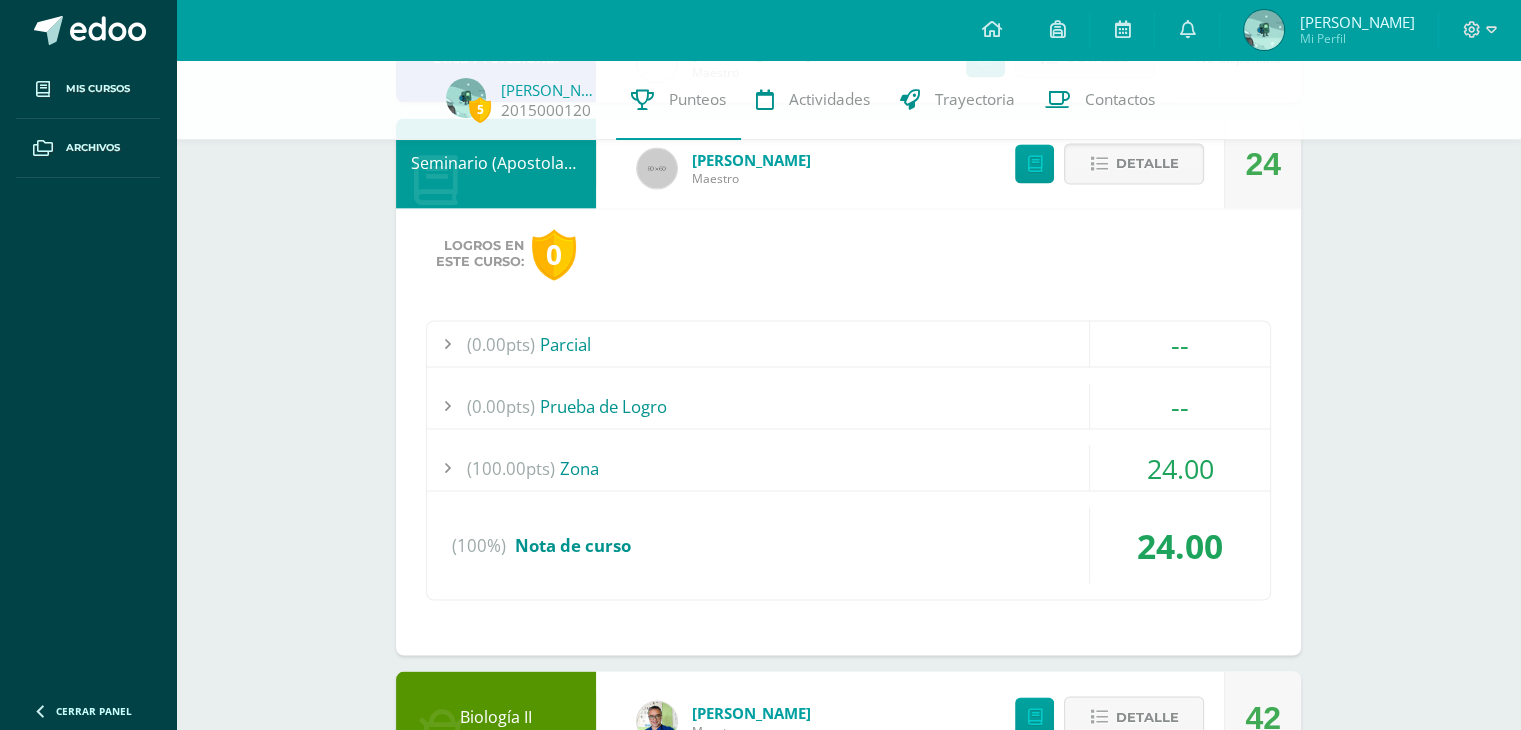 click on "(100.00pts)
Zona" at bounding box center (848, 467) 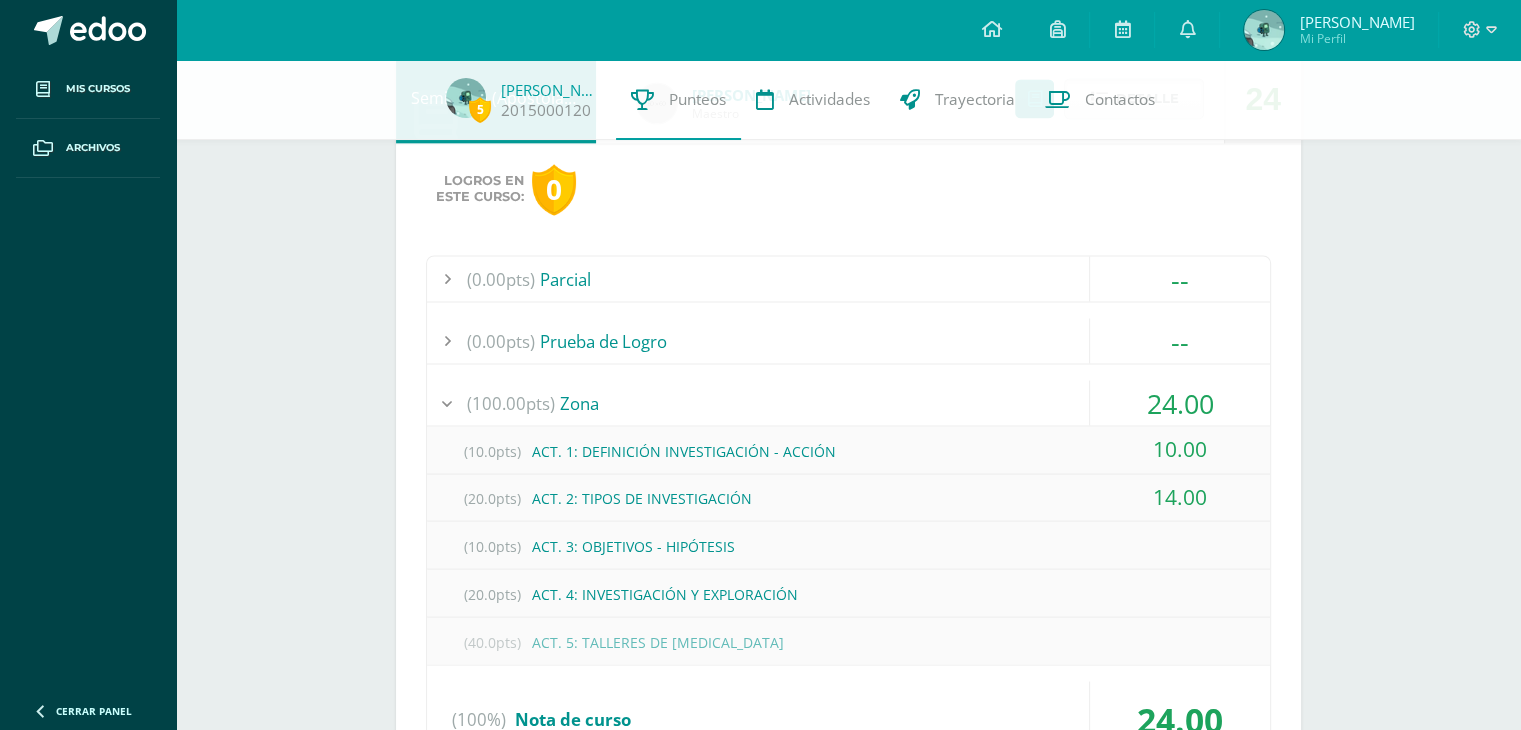 scroll, scrollTop: 3567, scrollLeft: 0, axis: vertical 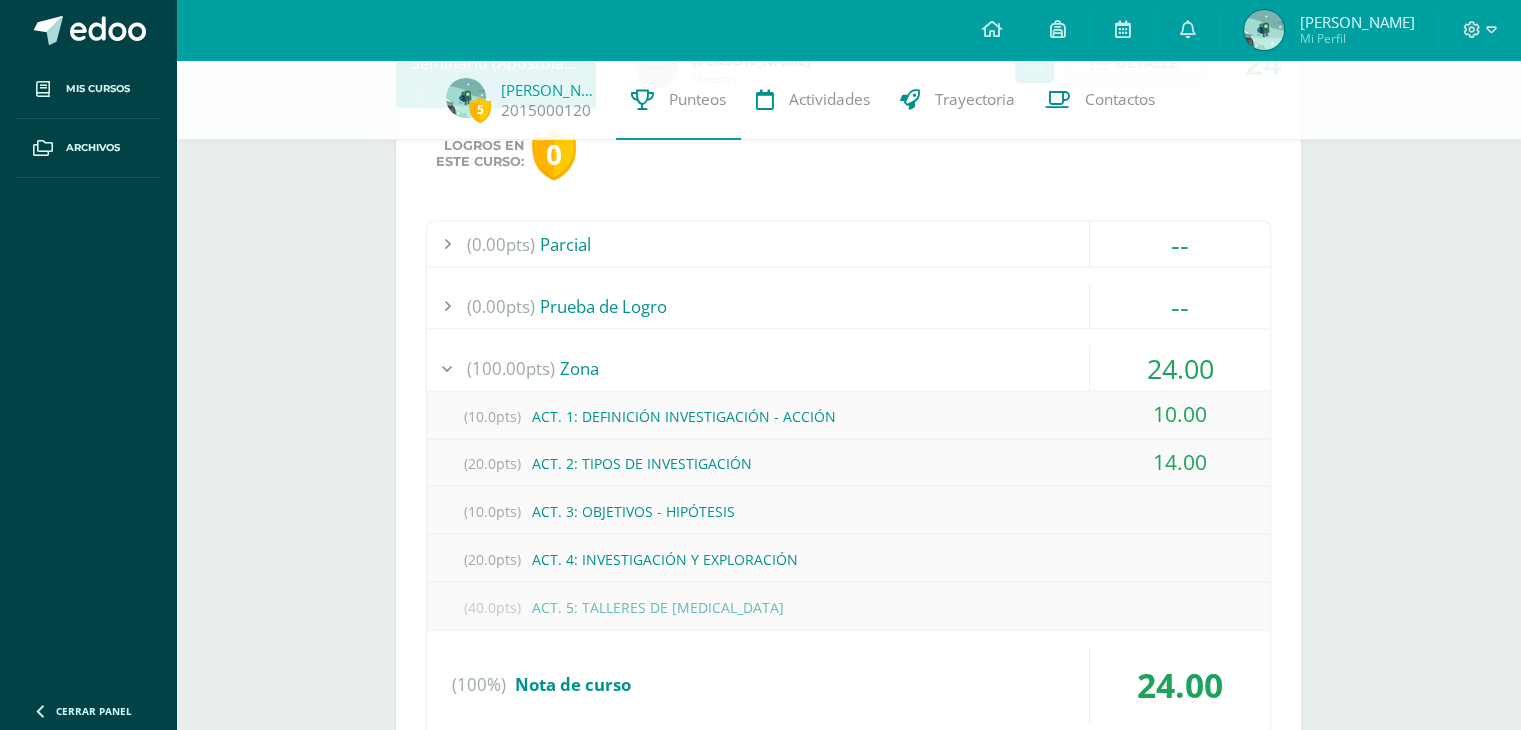 click on "(100.00pts)
Zona" at bounding box center [848, 367] 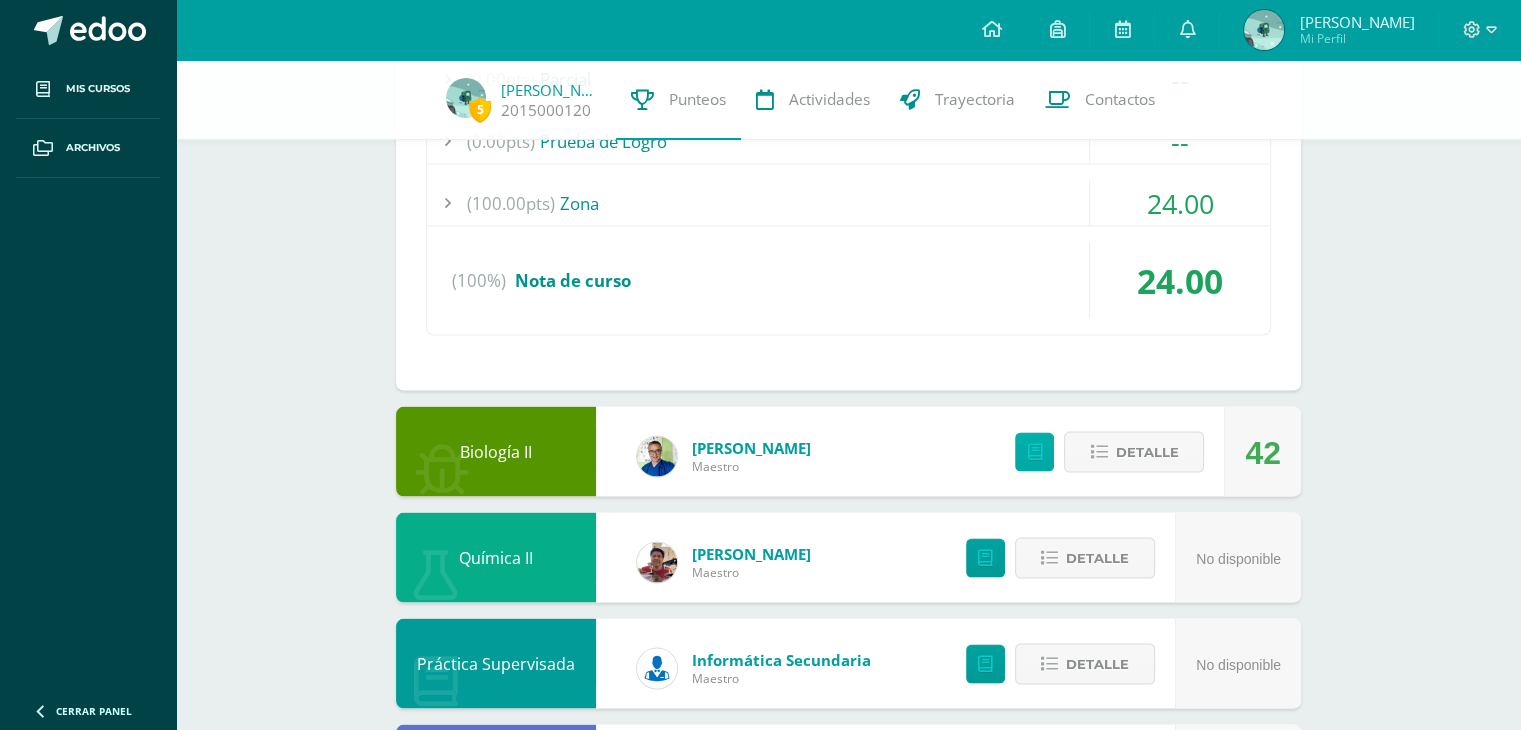 scroll, scrollTop: 3767, scrollLeft: 0, axis: vertical 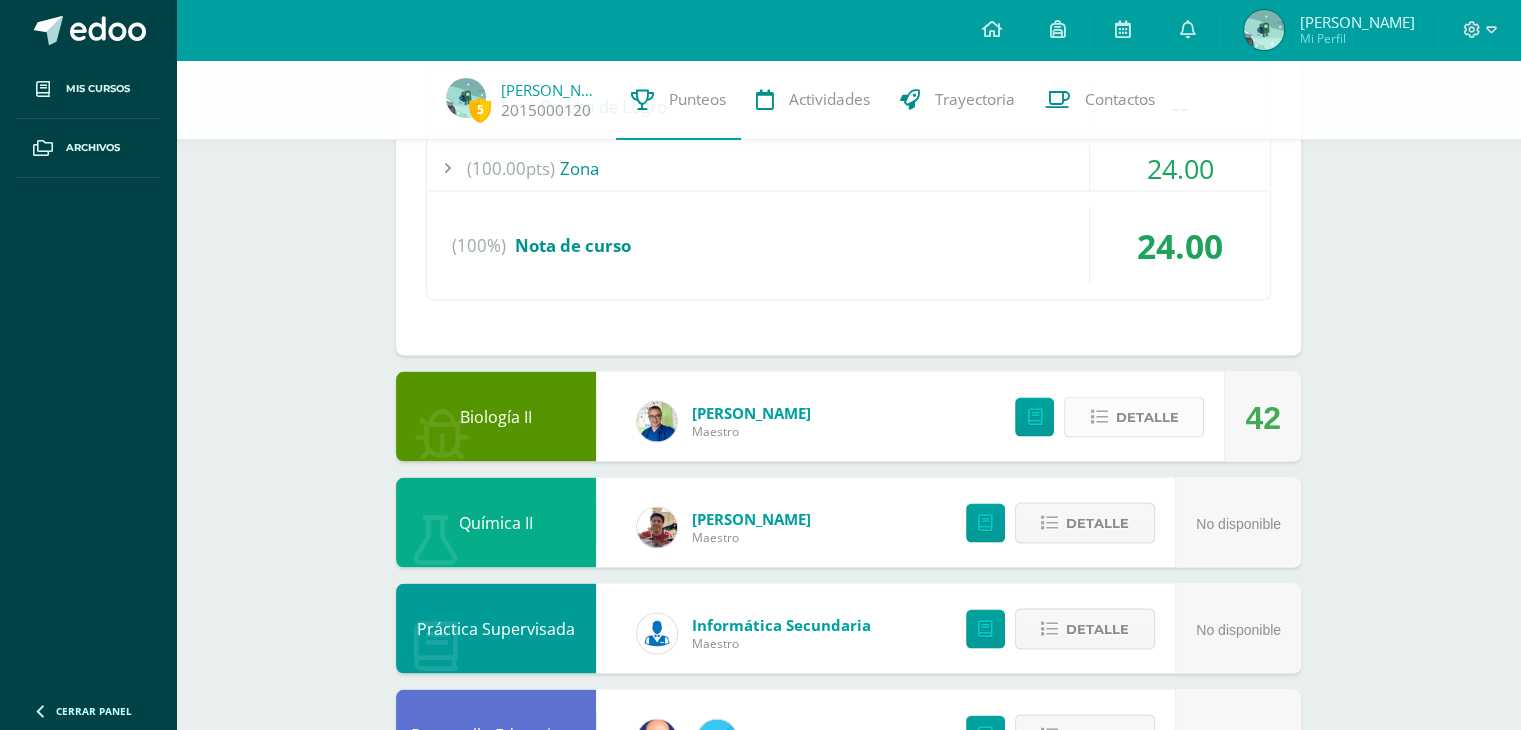 click on "Detalle" at bounding box center (1146, 416) 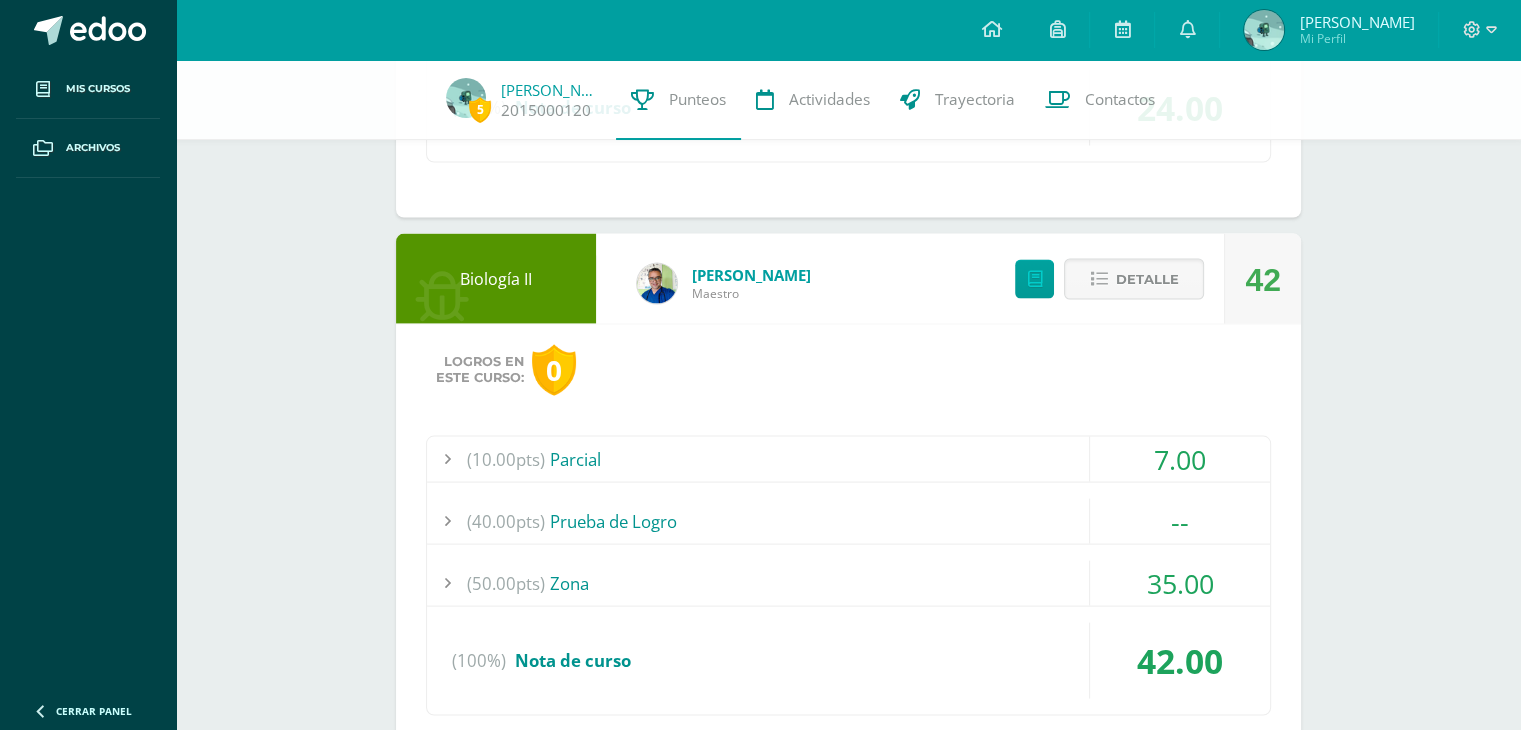 scroll, scrollTop: 3967, scrollLeft: 0, axis: vertical 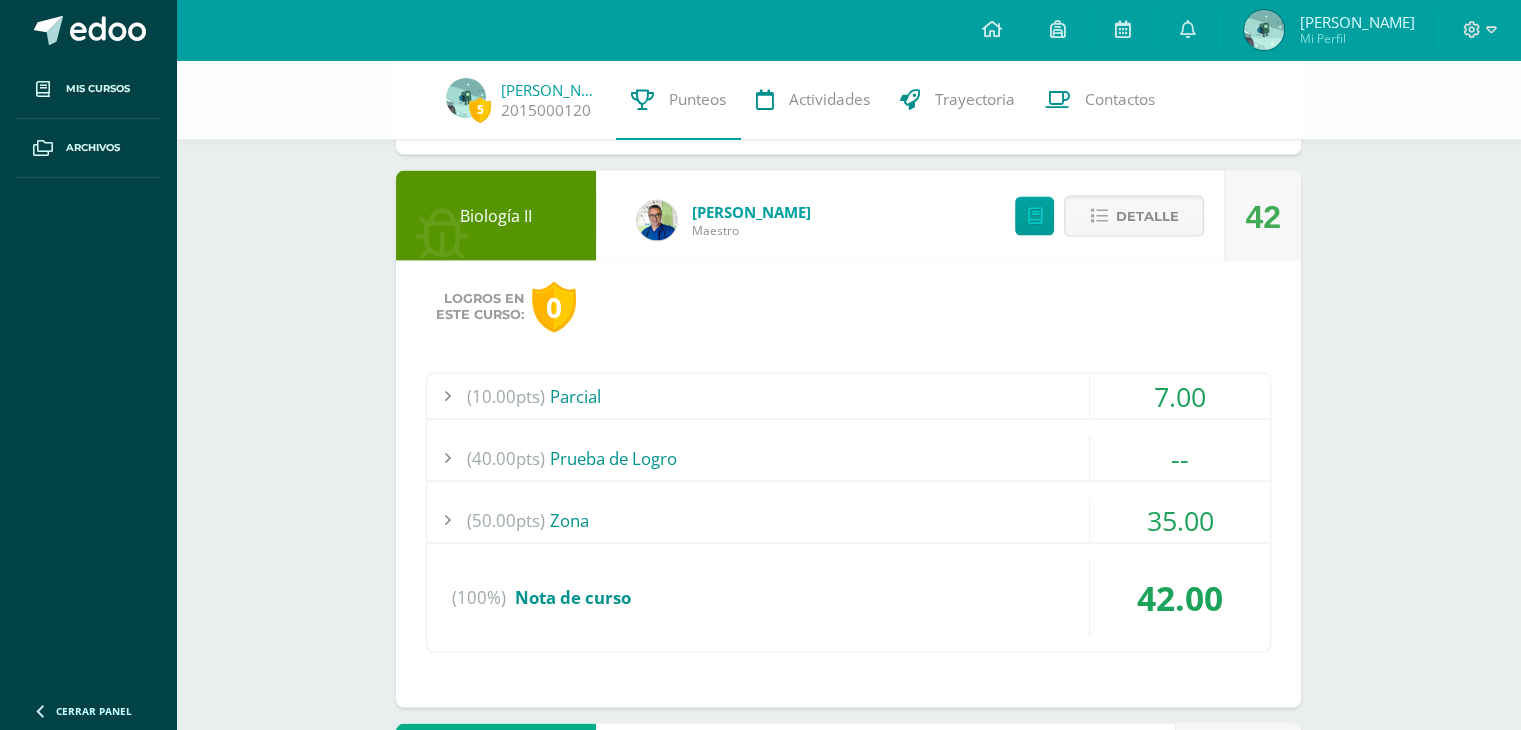click on "(50.00pts)
Zona" at bounding box center (848, 520) 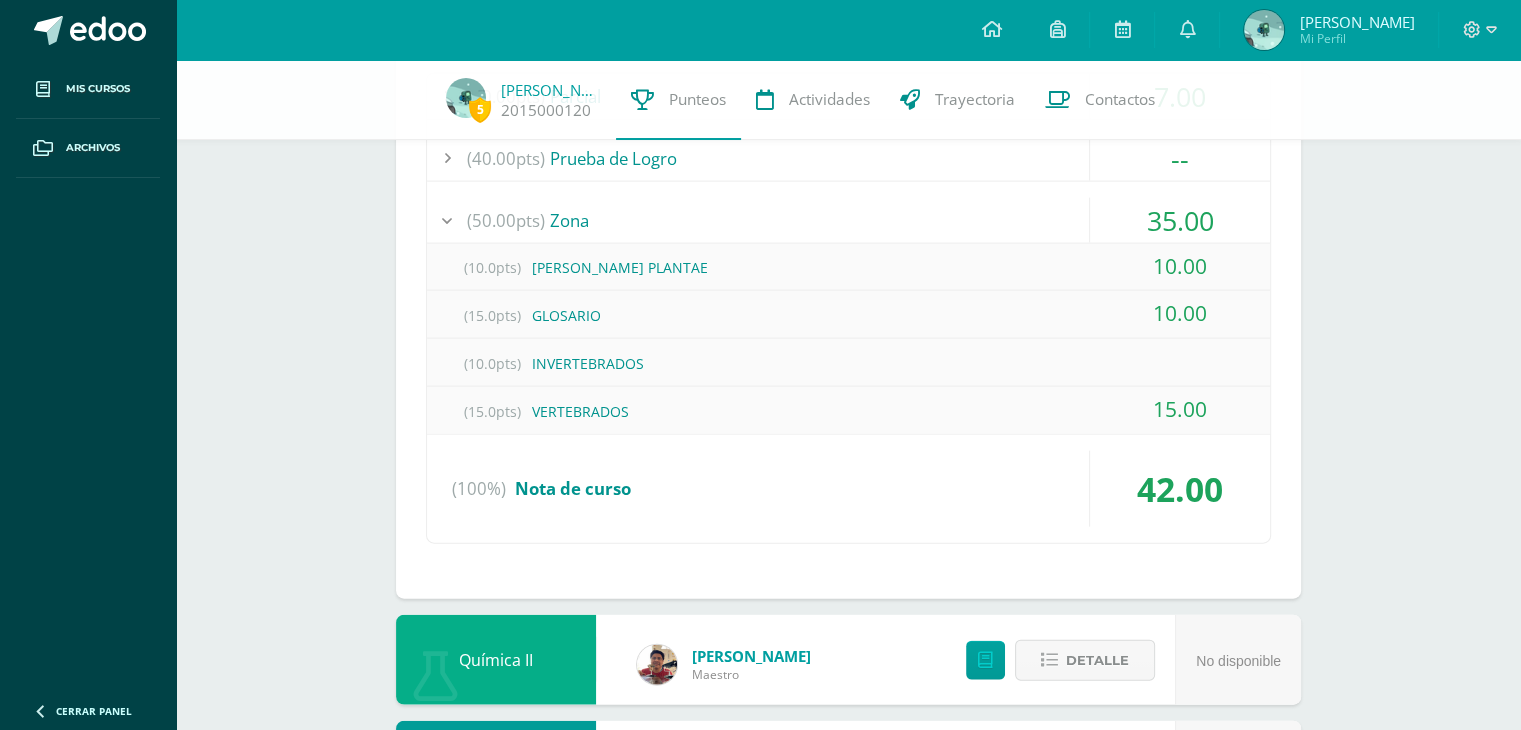scroll, scrollTop: 4167, scrollLeft: 0, axis: vertical 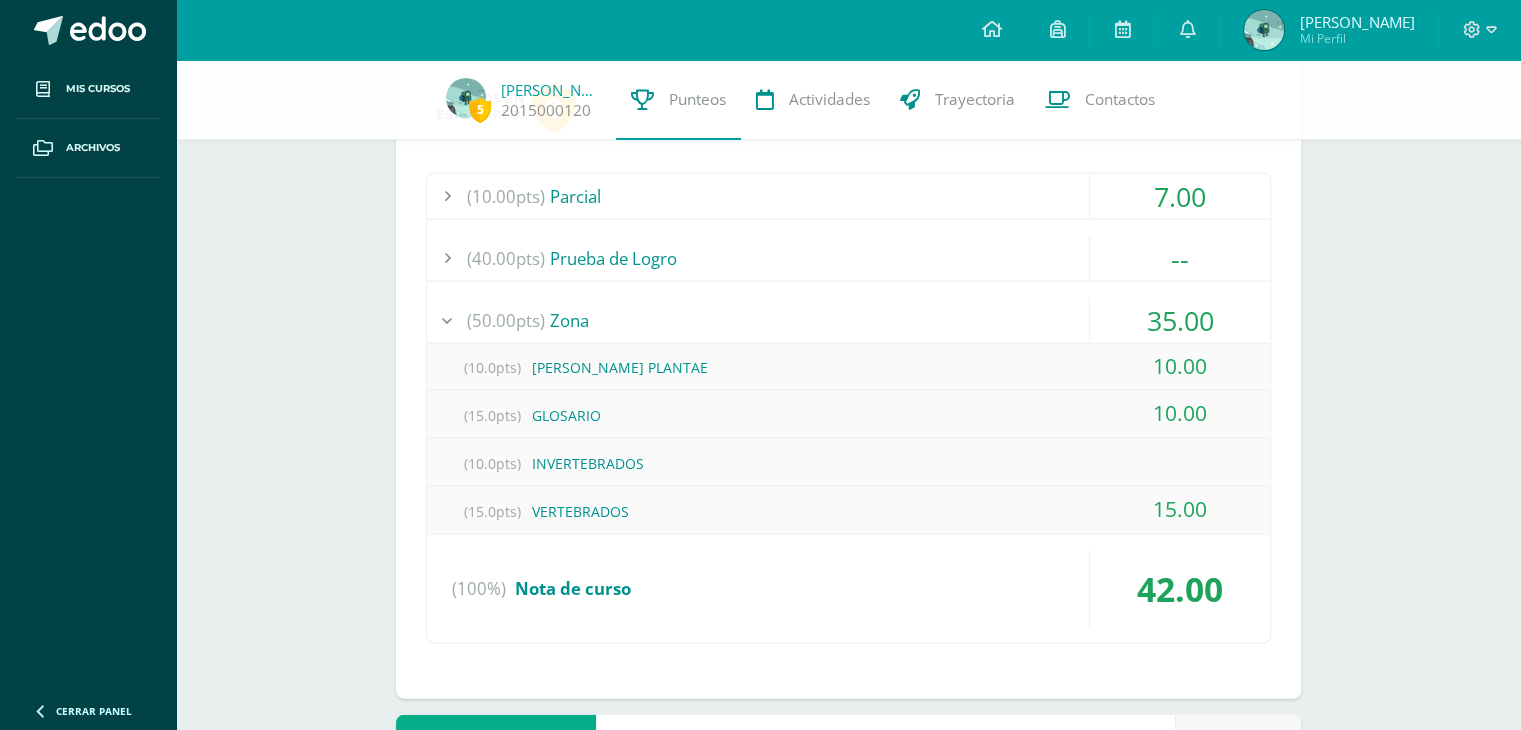 click on "(10.00pts)
Parcial
7.00
(10.0pts)  EXAMEN PARCIAL
7.00
Prueba de Logro" at bounding box center [848, 408] 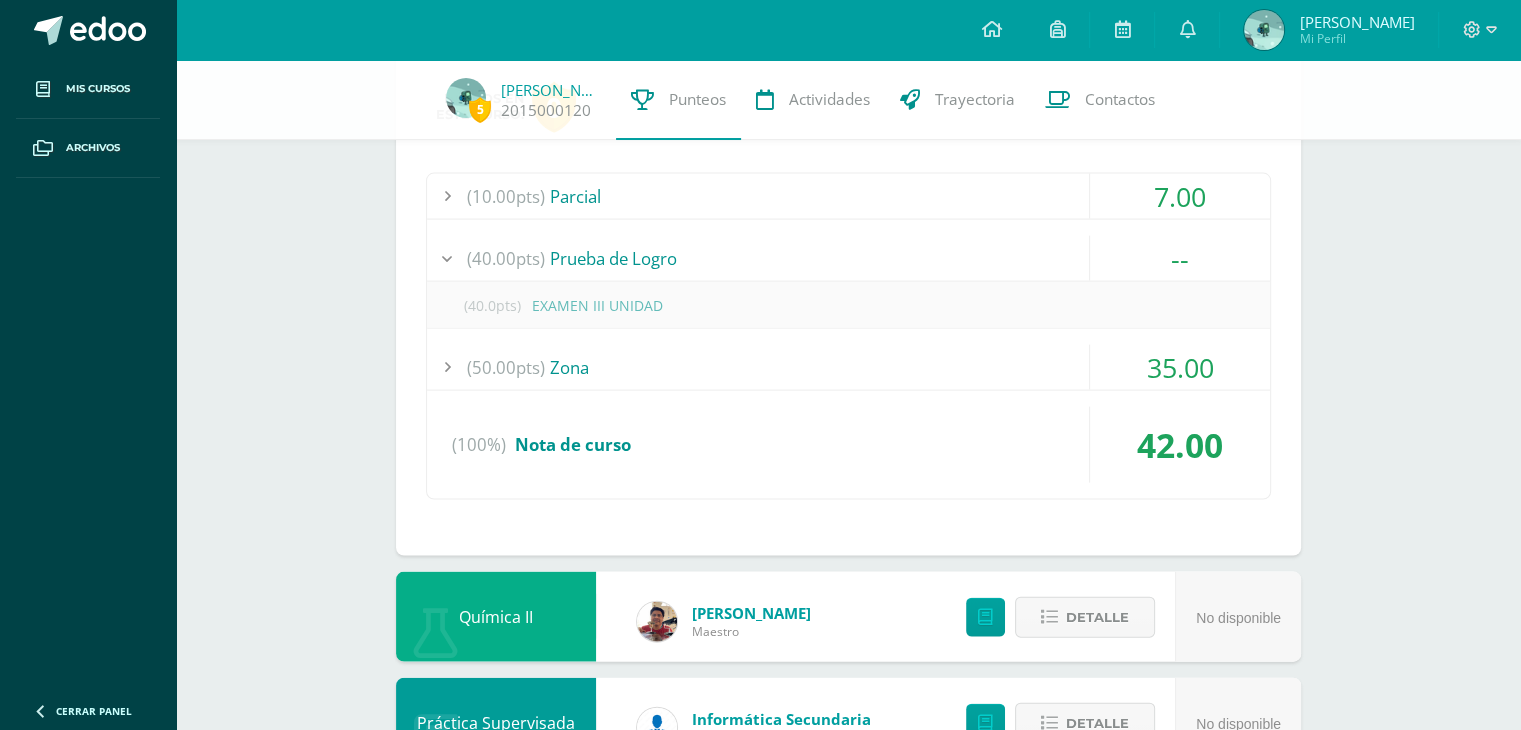 click on "(50.00pts)
Zona" at bounding box center (848, 367) 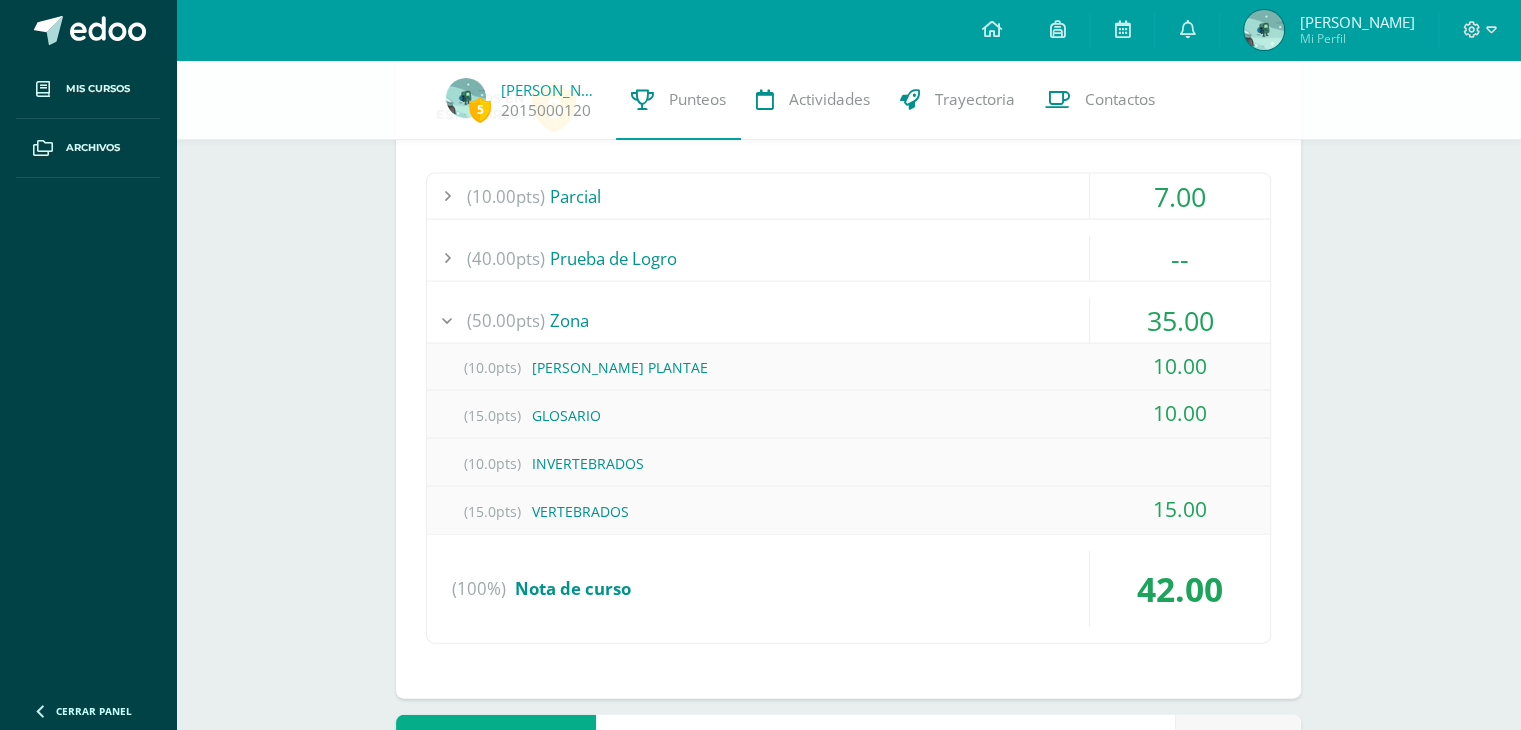 click on "(50.00pts)
Zona" at bounding box center (848, 320) 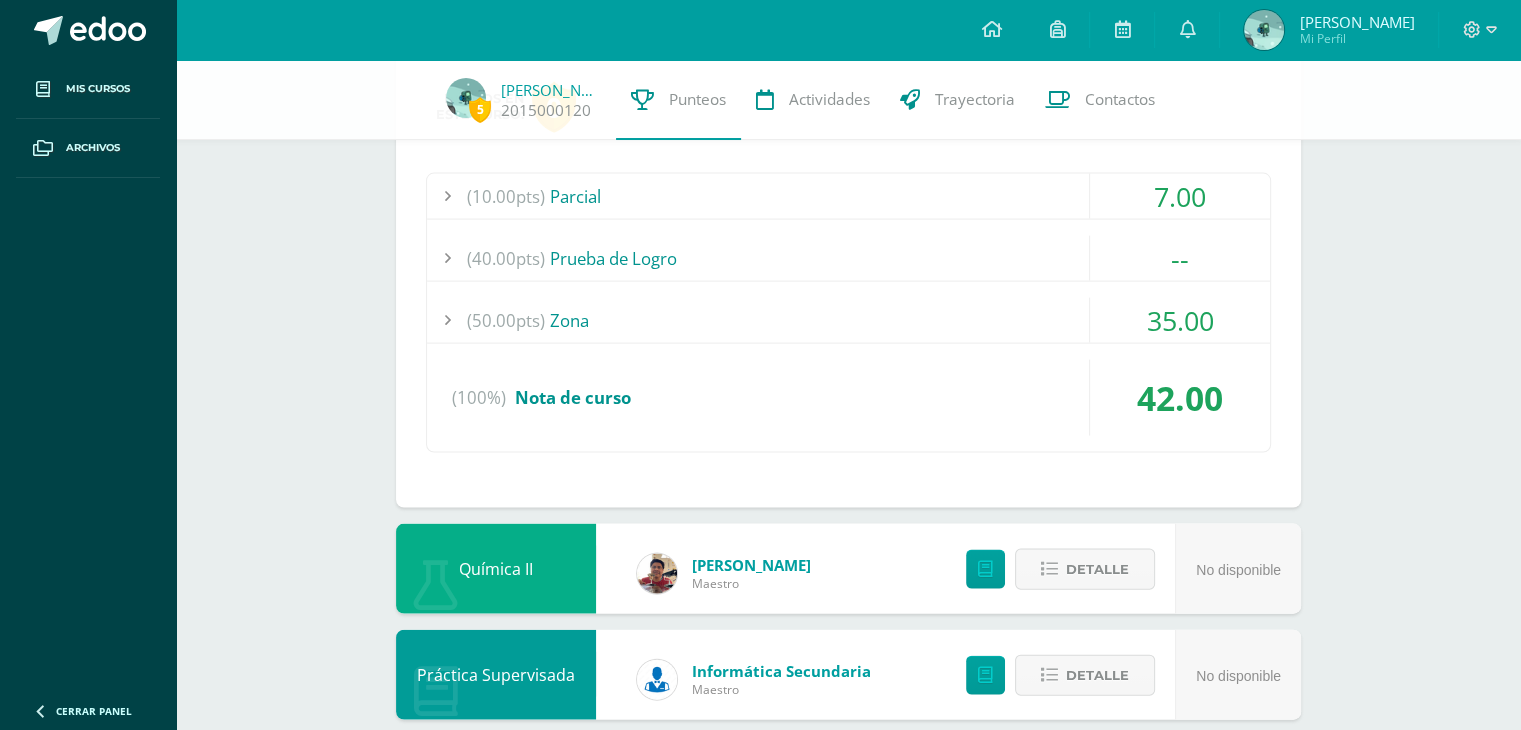 click on "(40.00pts)
Prueba de Logro" at bounding box center [848, 258] 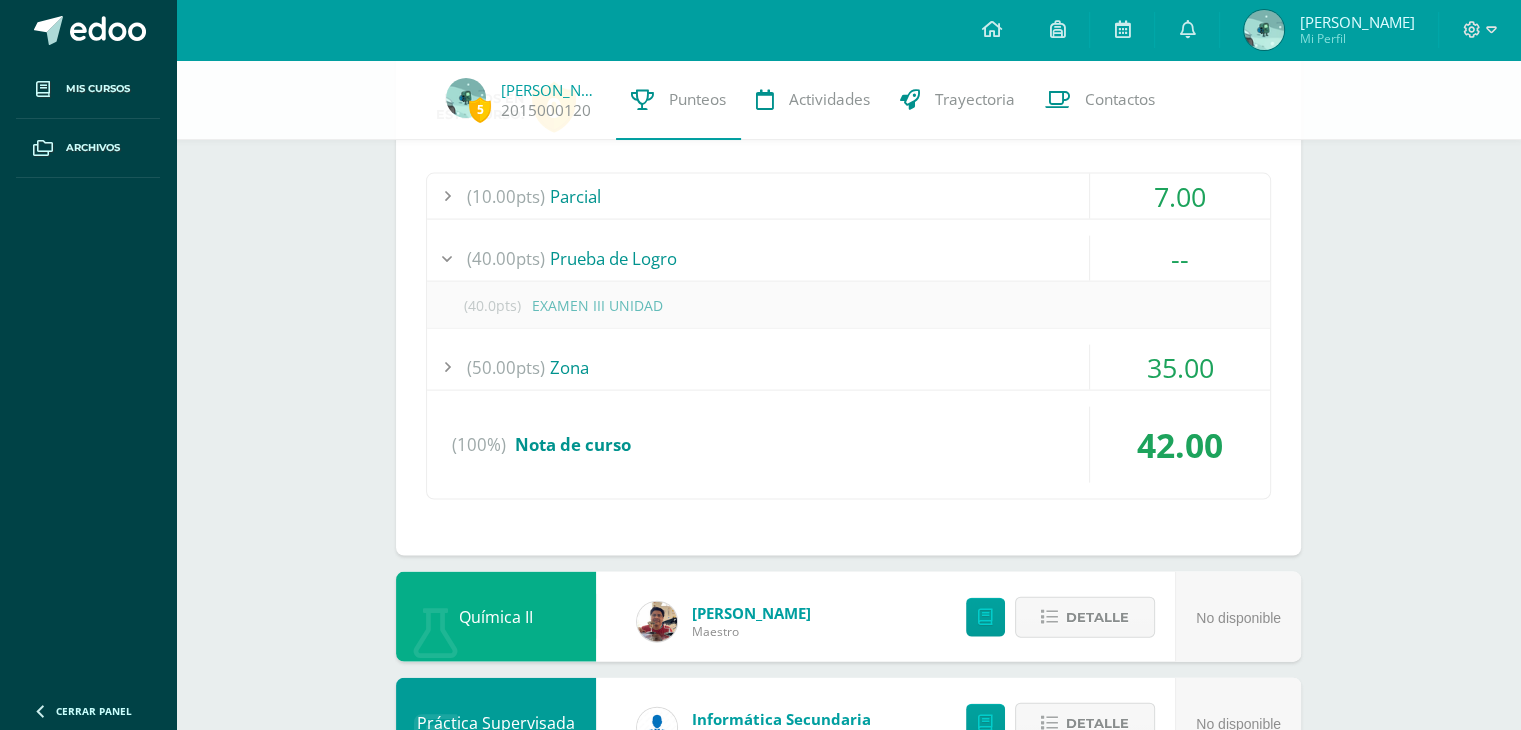 click on "(50.00pts)
Zona" at bounding box center [848, 367] 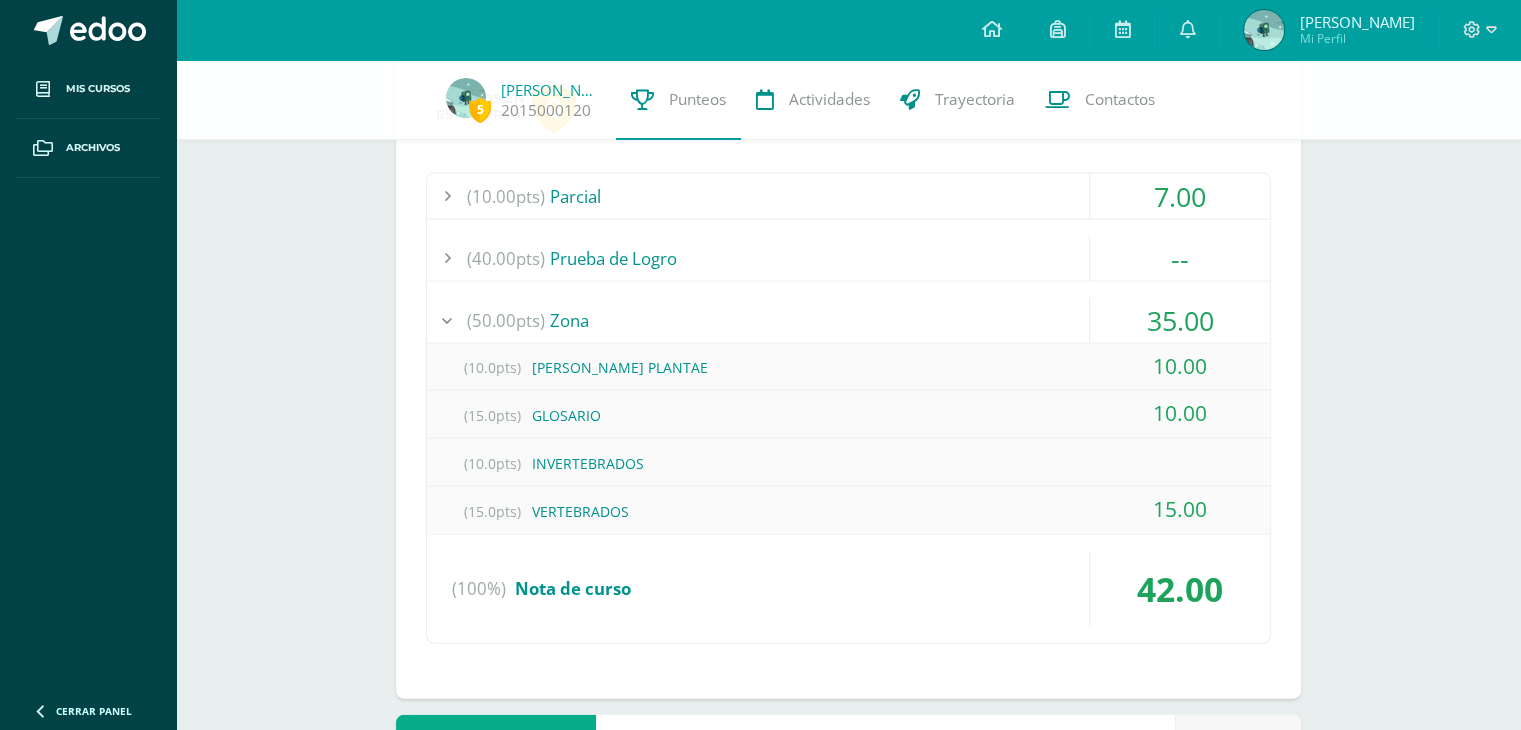 click on "(40.00pts)
Prueba de Logro" at bounding box center [848, 258] 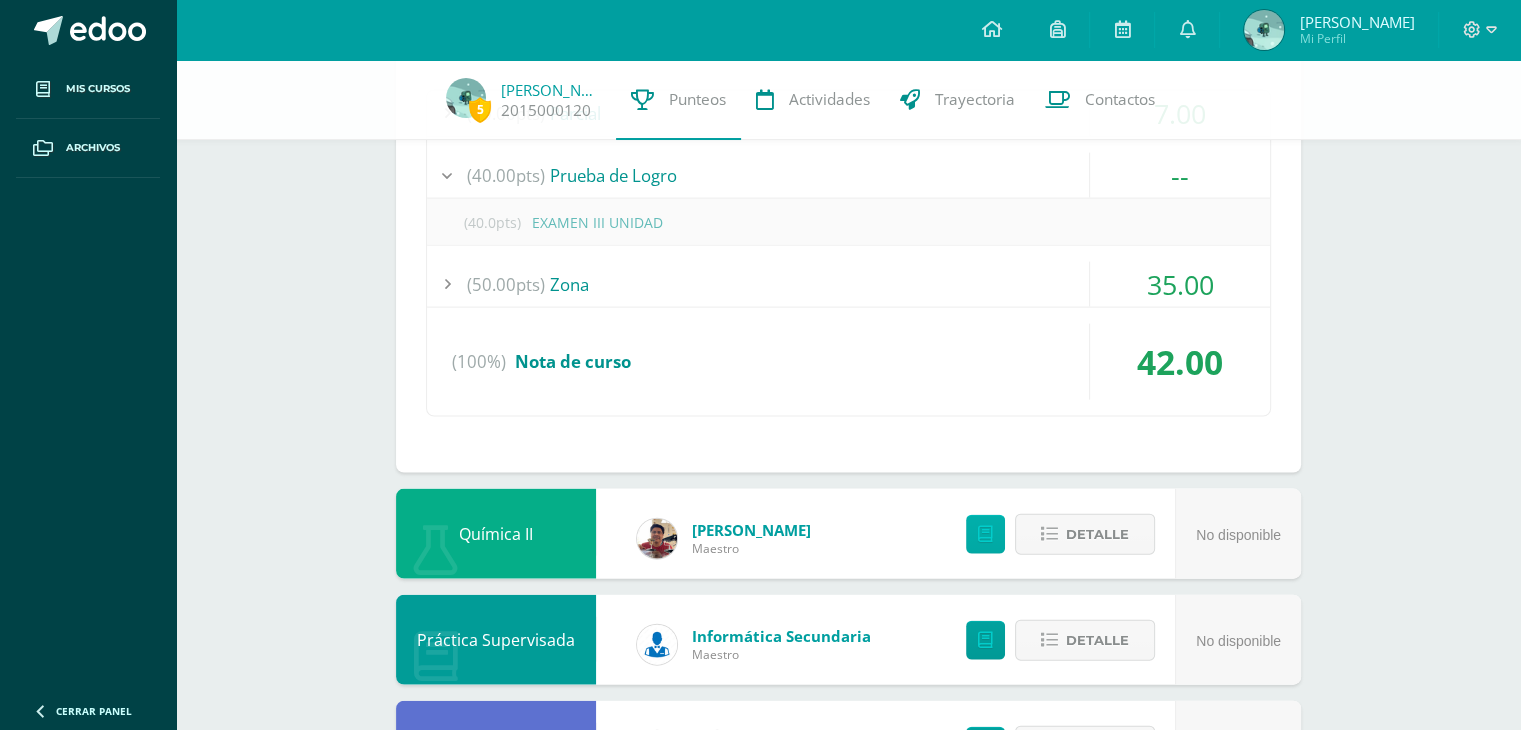 scroll, scrollTop: 4344, scrollLeft: 0, axis: vertical 